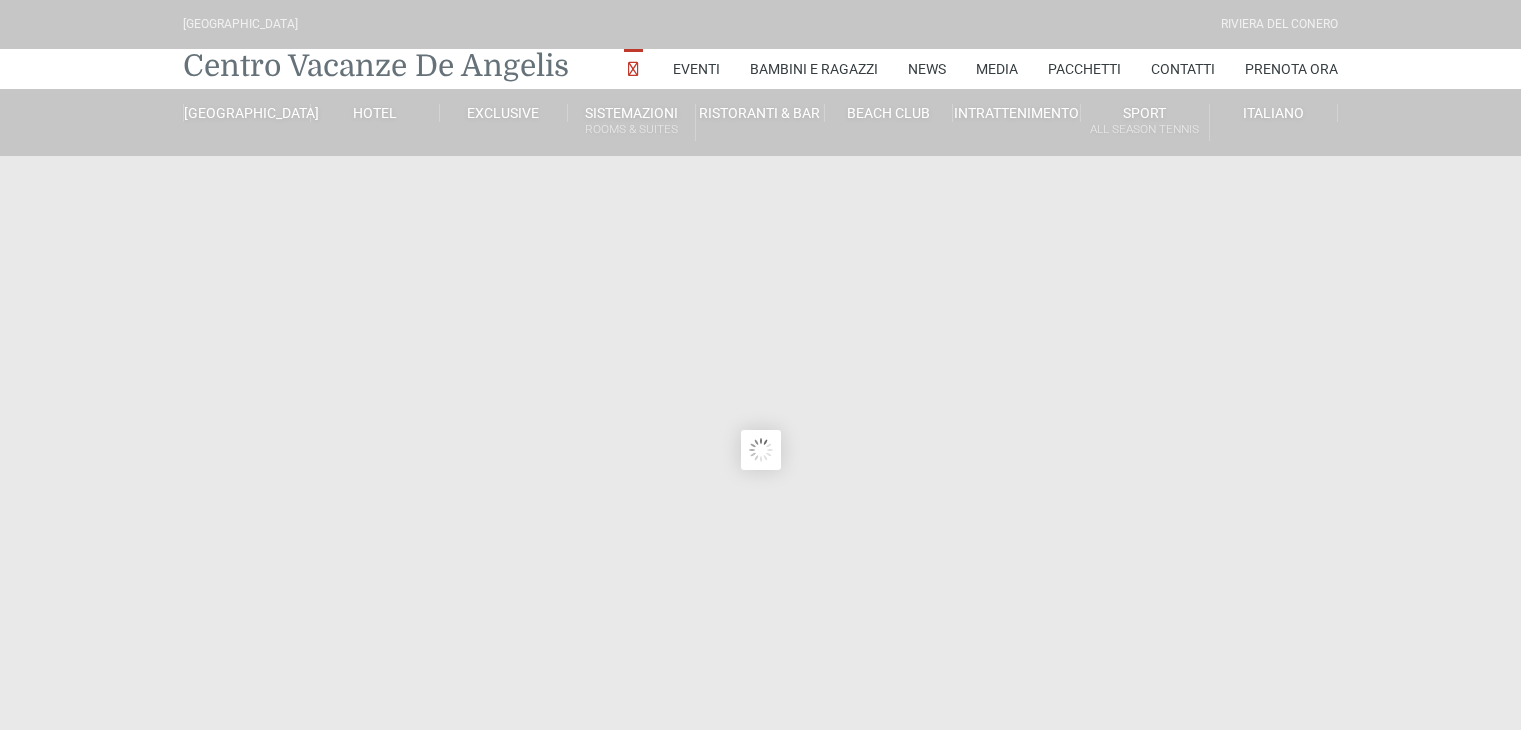 scroll, scrollTop: 0, scrollLeft: 0, axis: both 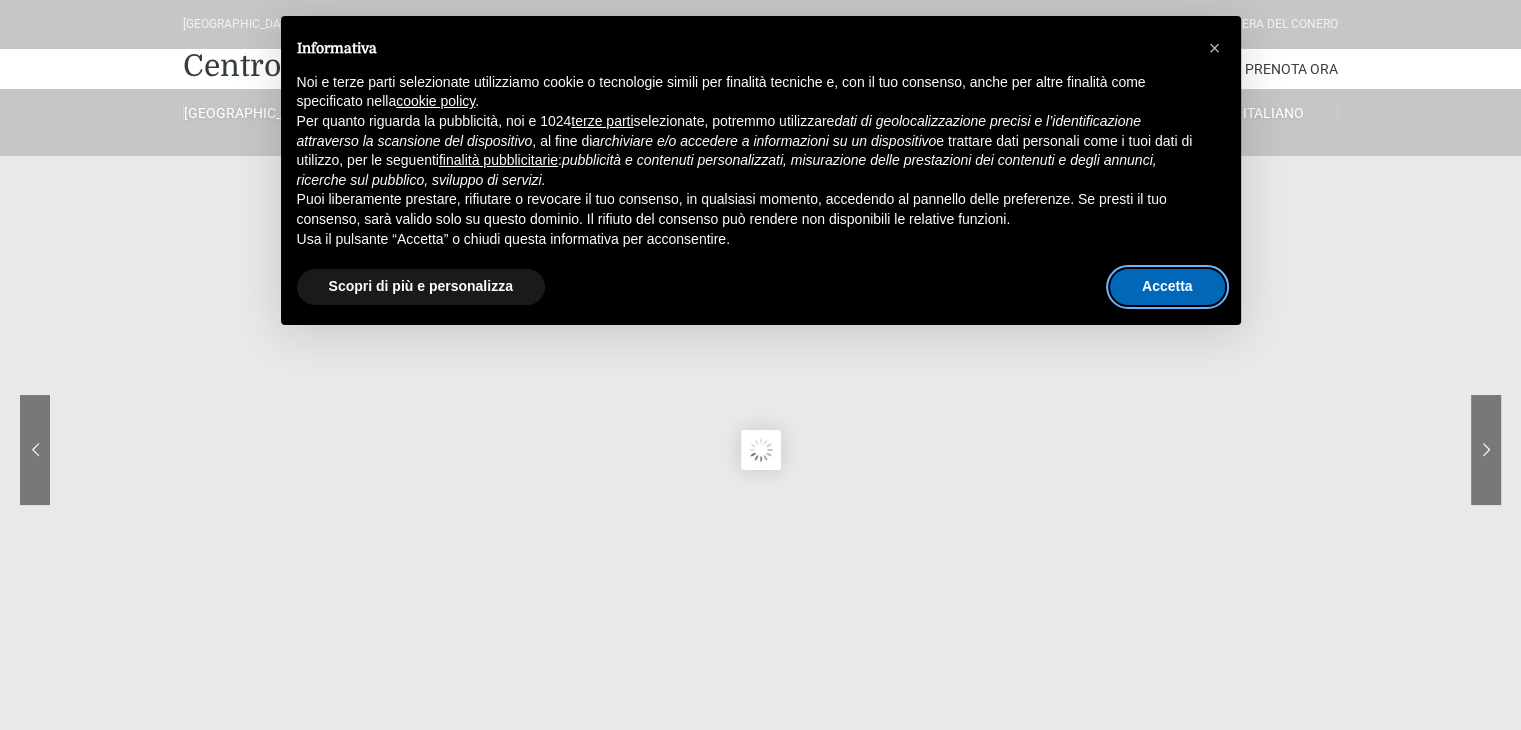click on "Accetta" at bounding box center [1167, 287] 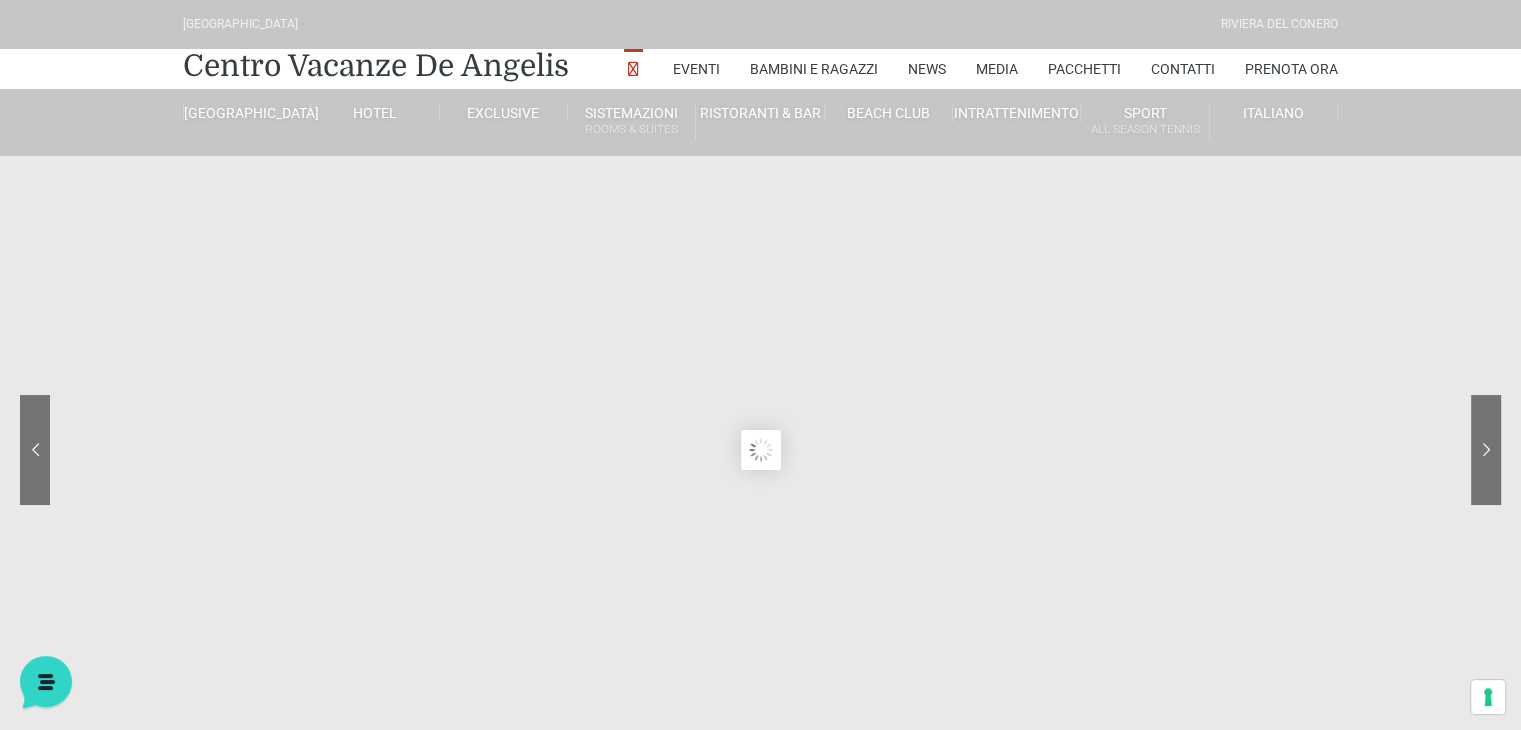 scroll, scrollTop: 0, scrollLeft: 0, axis: both 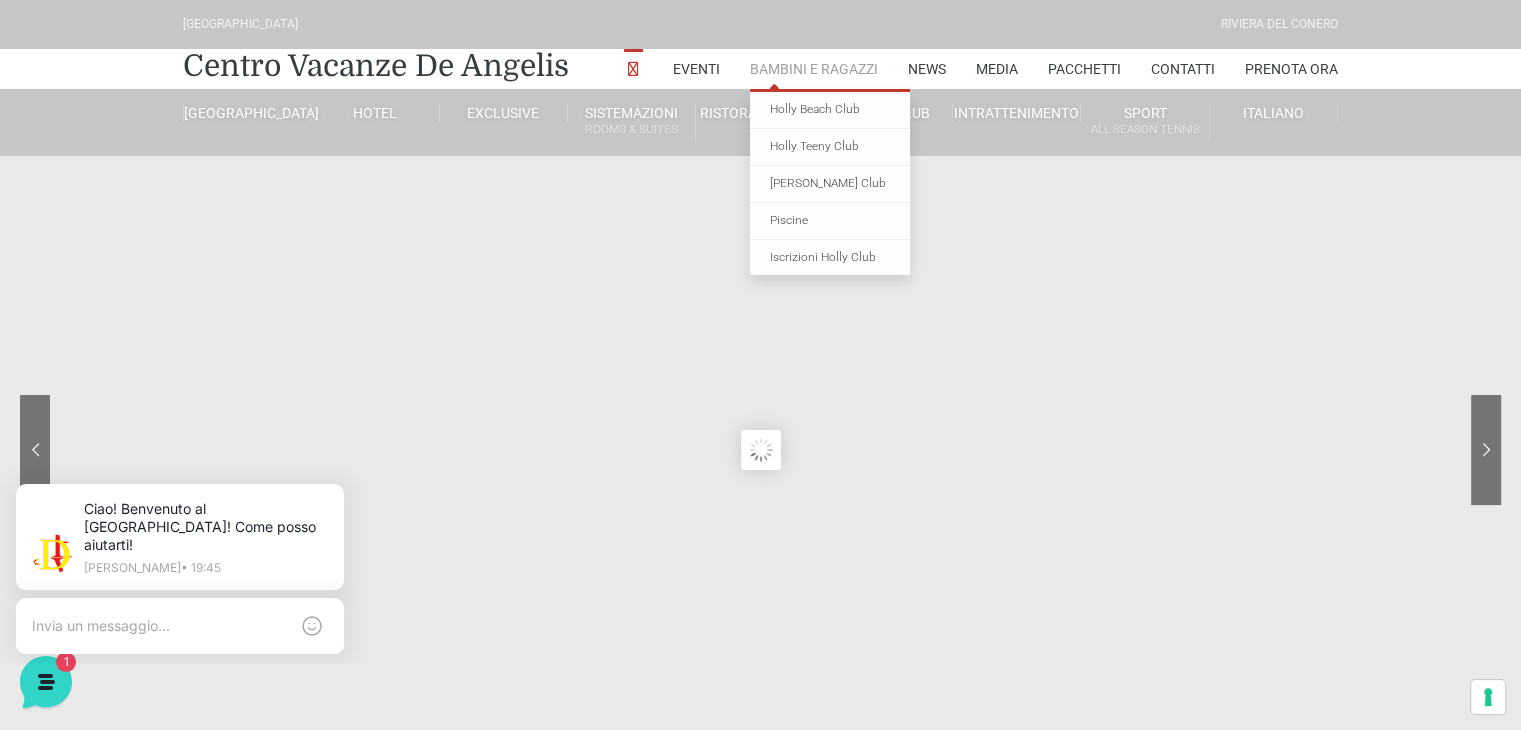 click on "Bambini e Ragazzi" at bounding box center [814, 69] 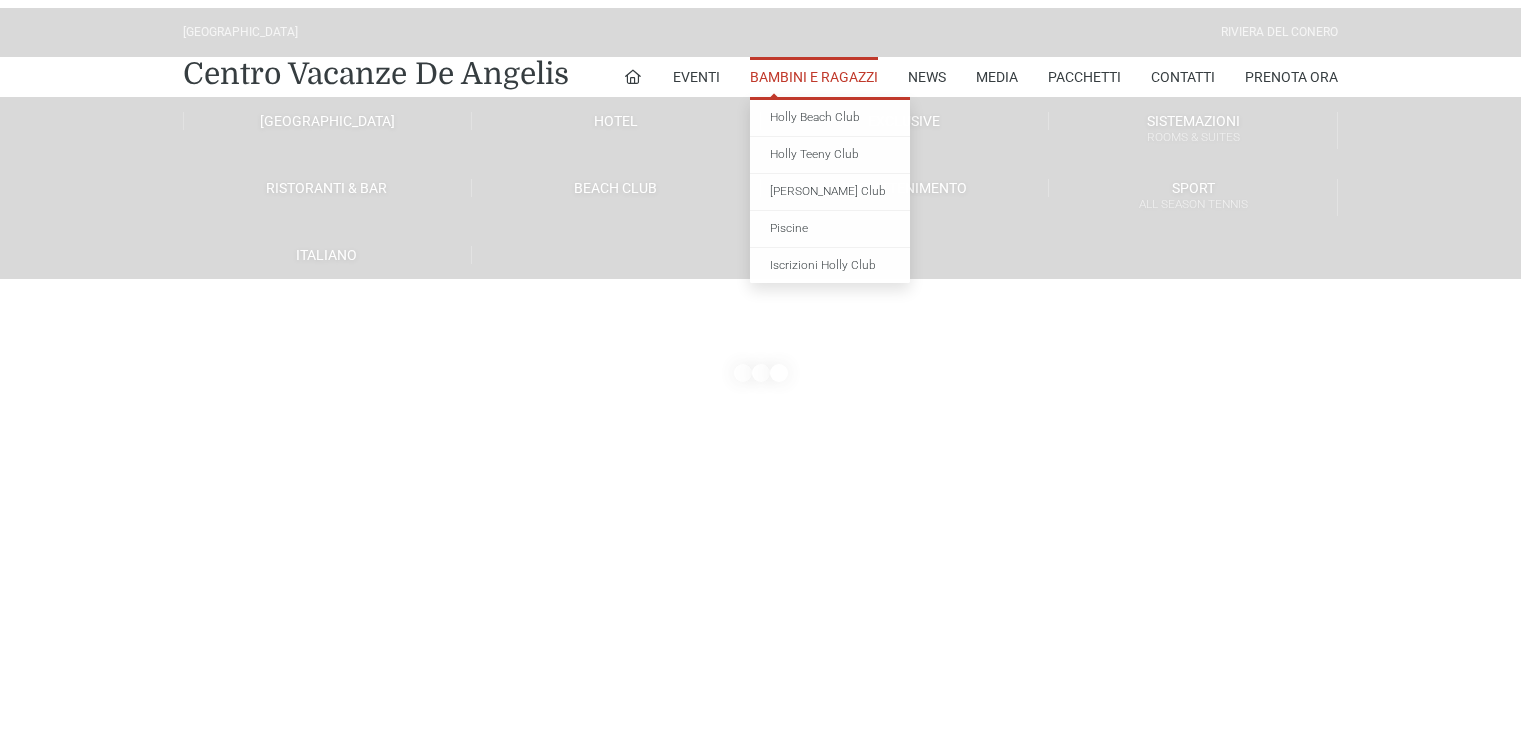 scroll, scrollTop: 0, scrollLeft: 0, axis: both 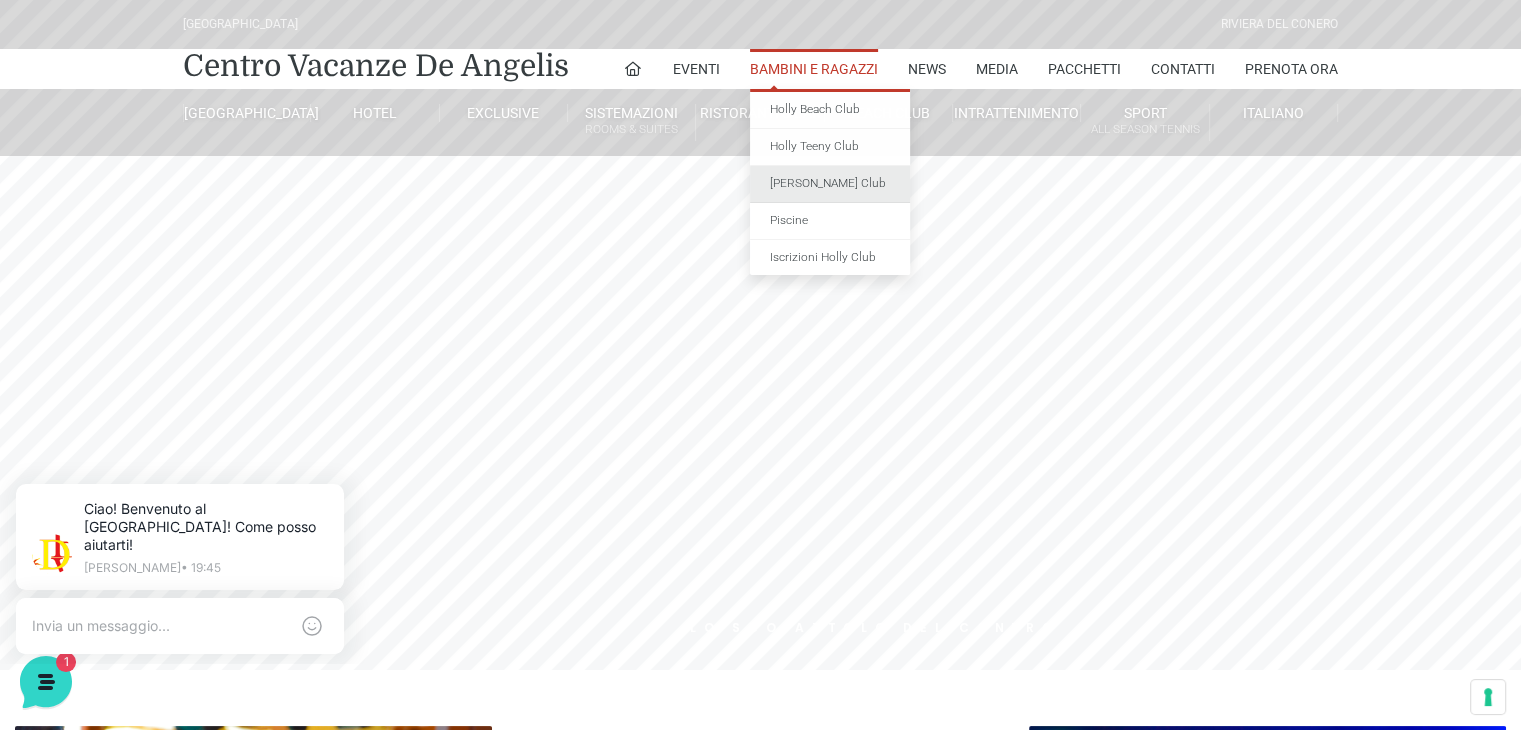 click on "[PERSON_NAME] Club" at bounding box center [830, 184] 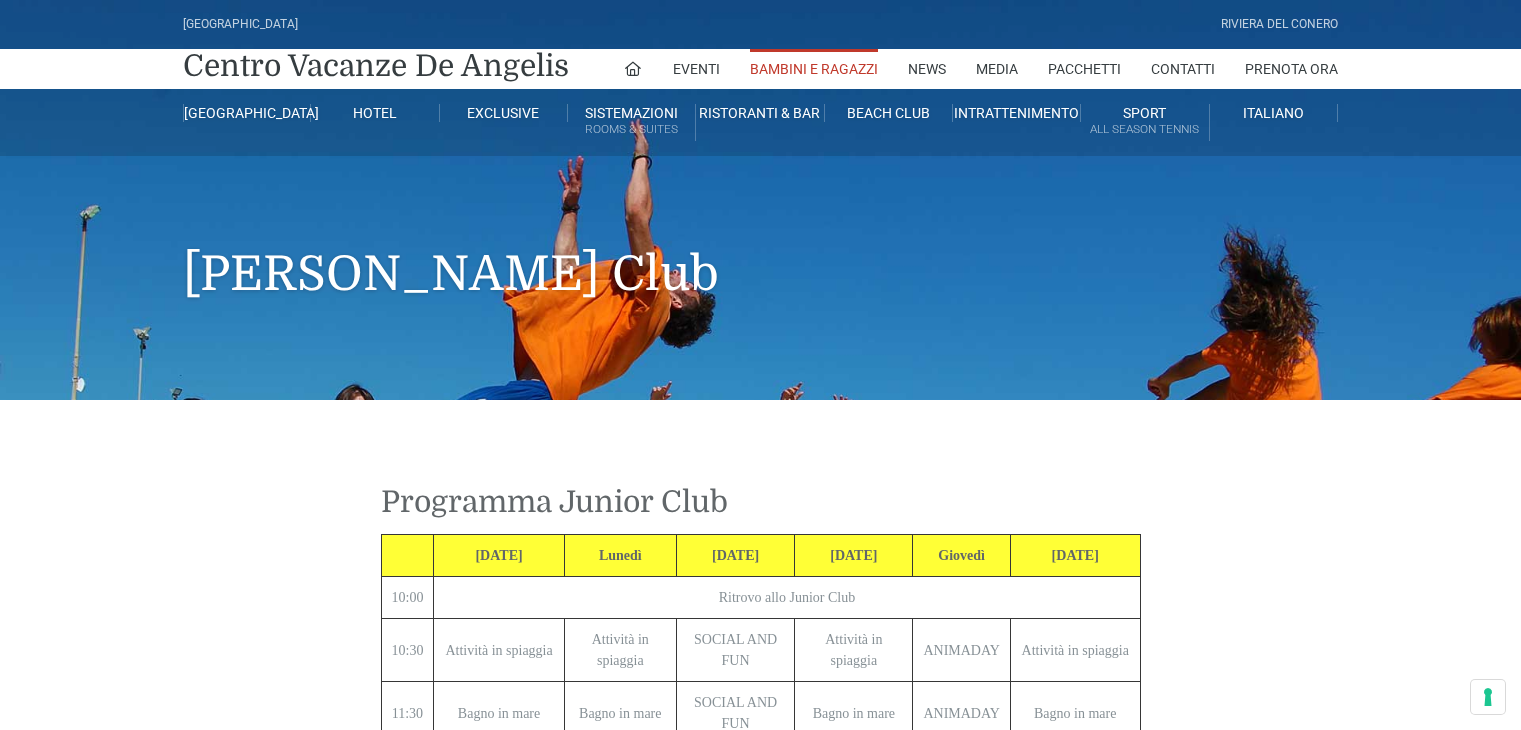 scroll, scrollTop: 0, scrollLeft: 0, axis: both 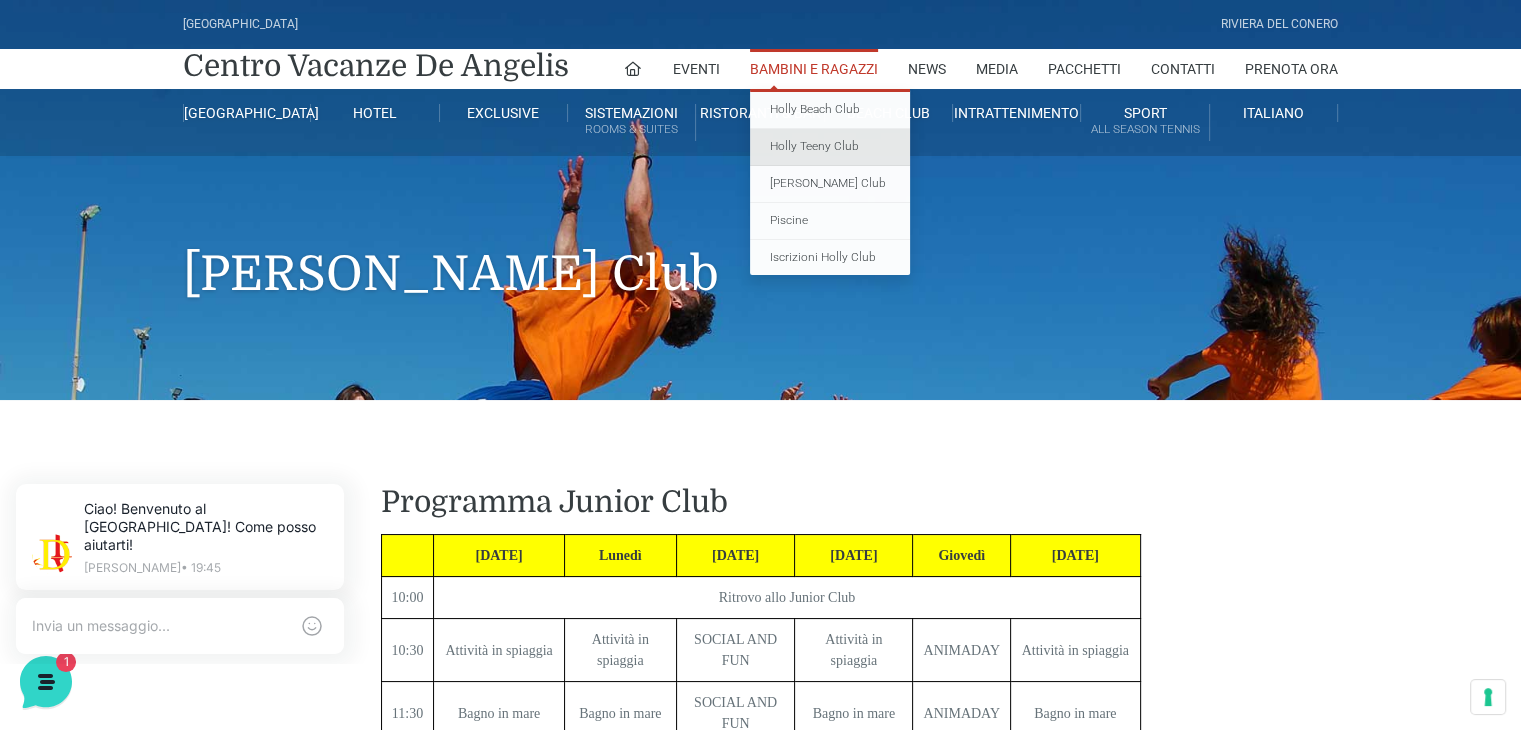 click on "Holly Teeny Club" at bounding box center (830, 147) 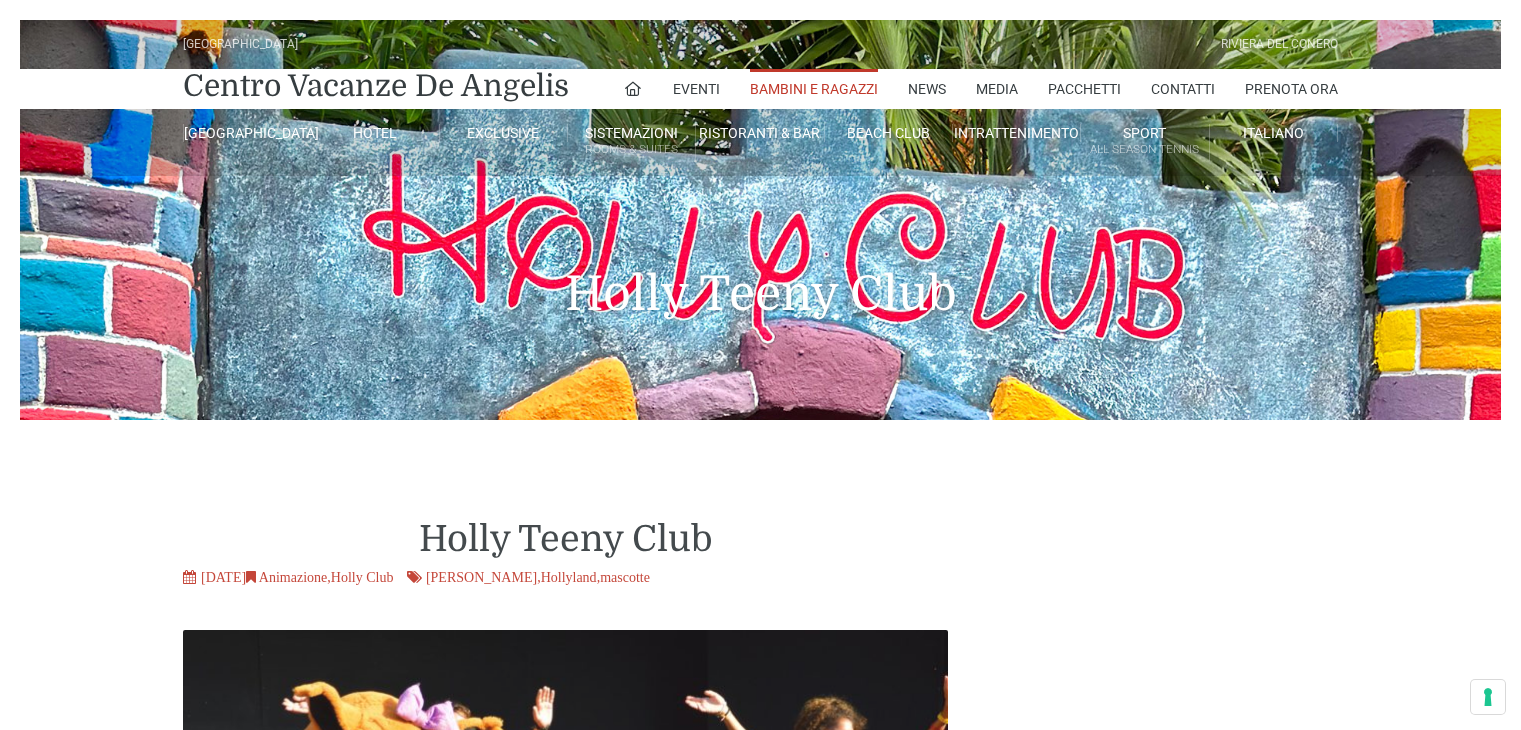 scroll, scrollTop: 0, scrollLeft: 0, axis: both 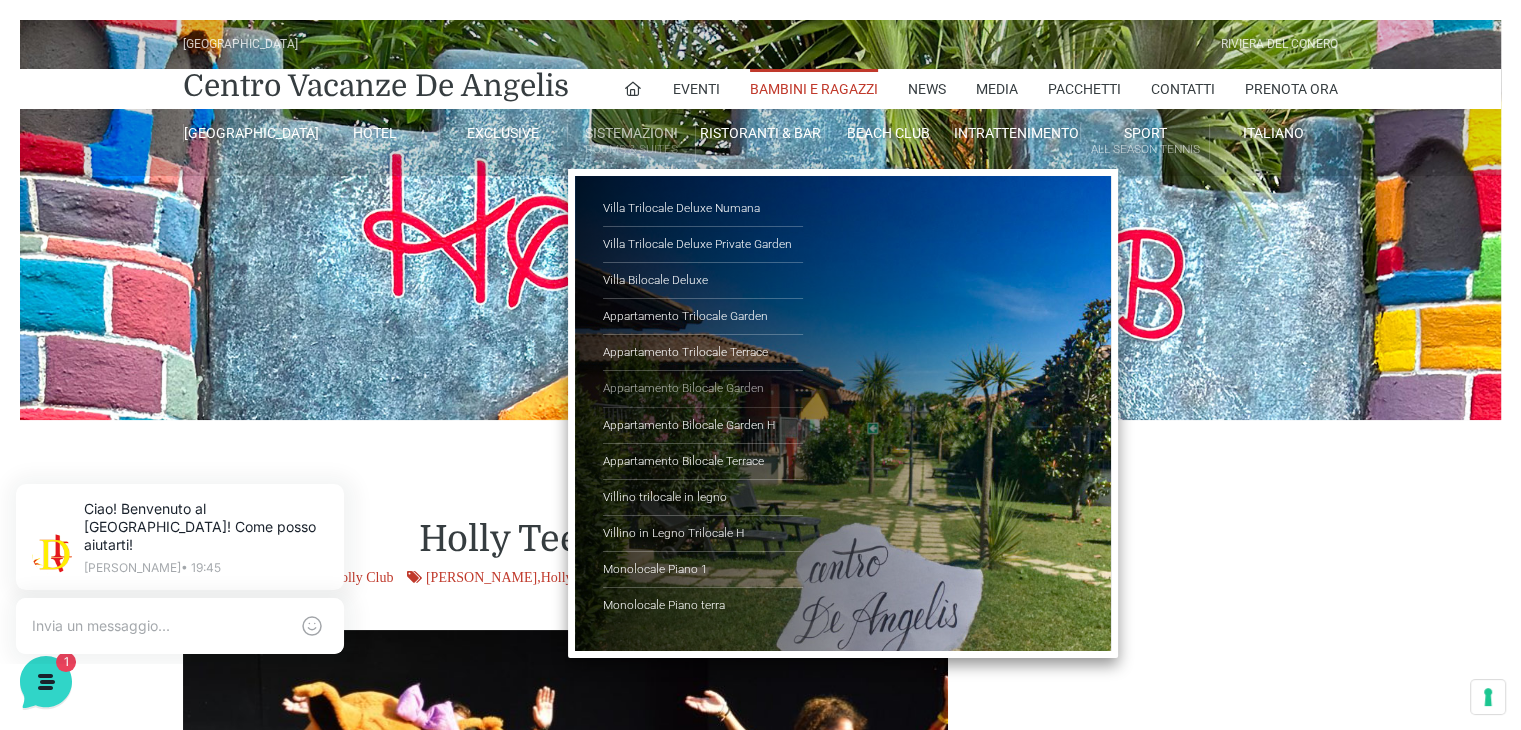 click on "Appartamento Bilocale Garden" at bounding box center (703, 389) 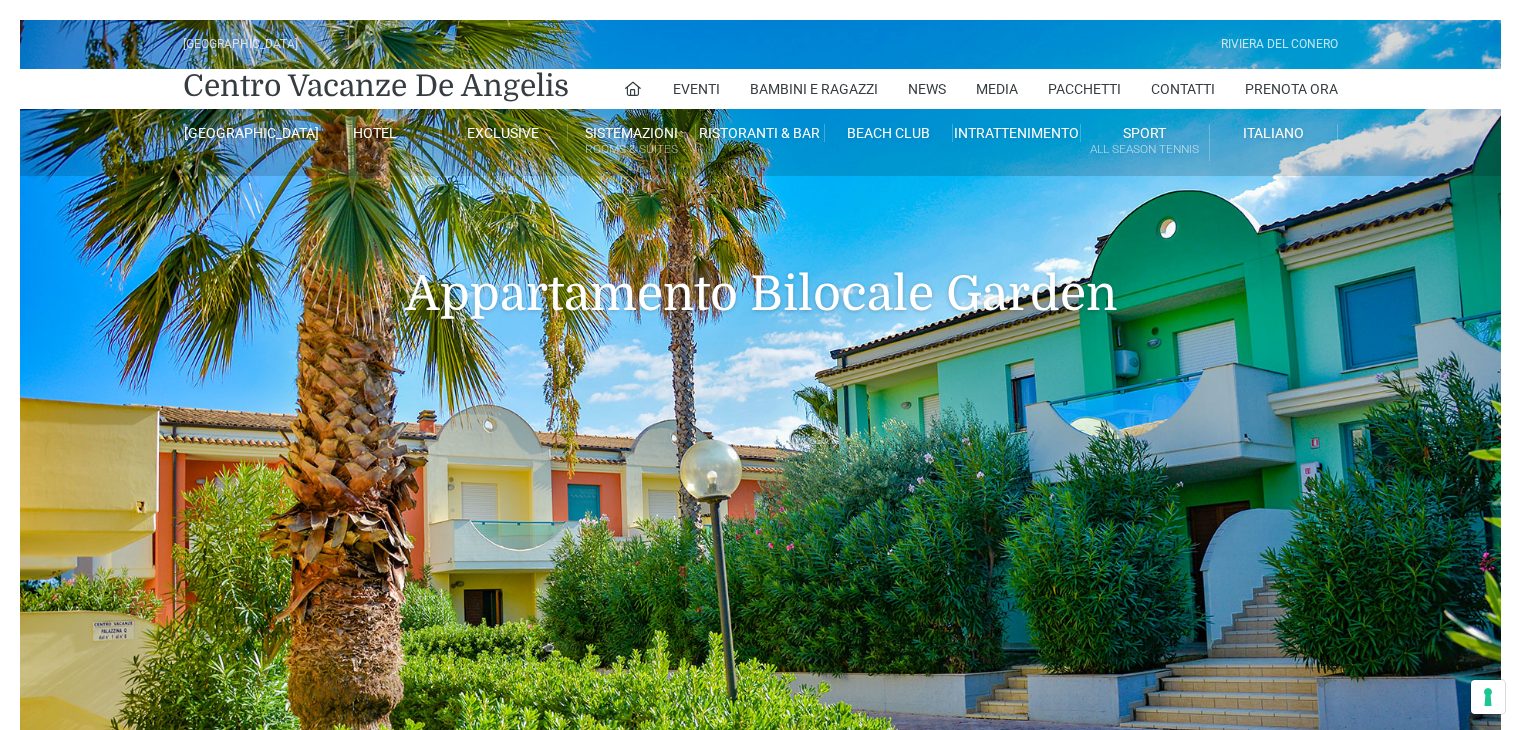 scroll, scrollTop: 0, scrollLeft: 0, axis: both 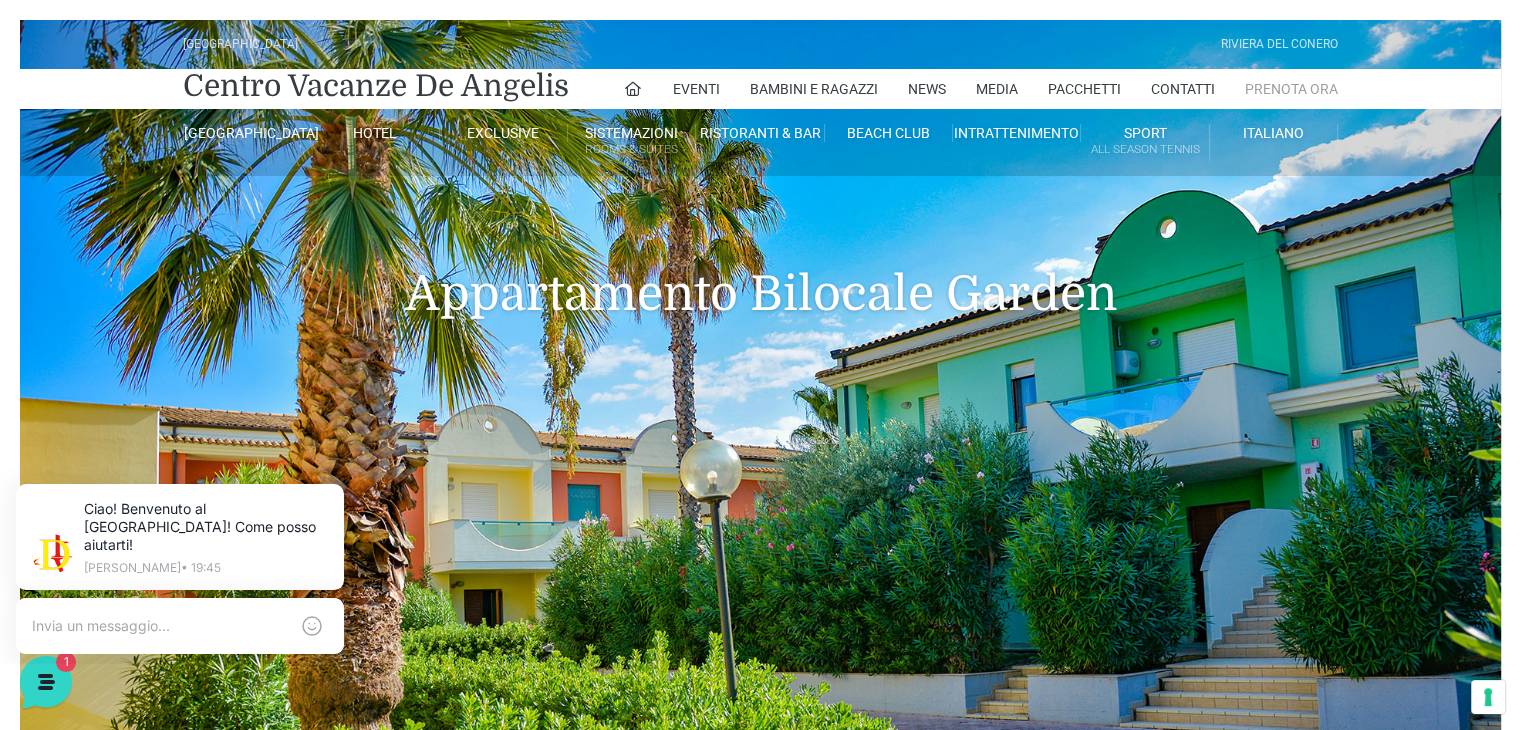 click on "Prenota Ora" at bounding box center [1291, 89] 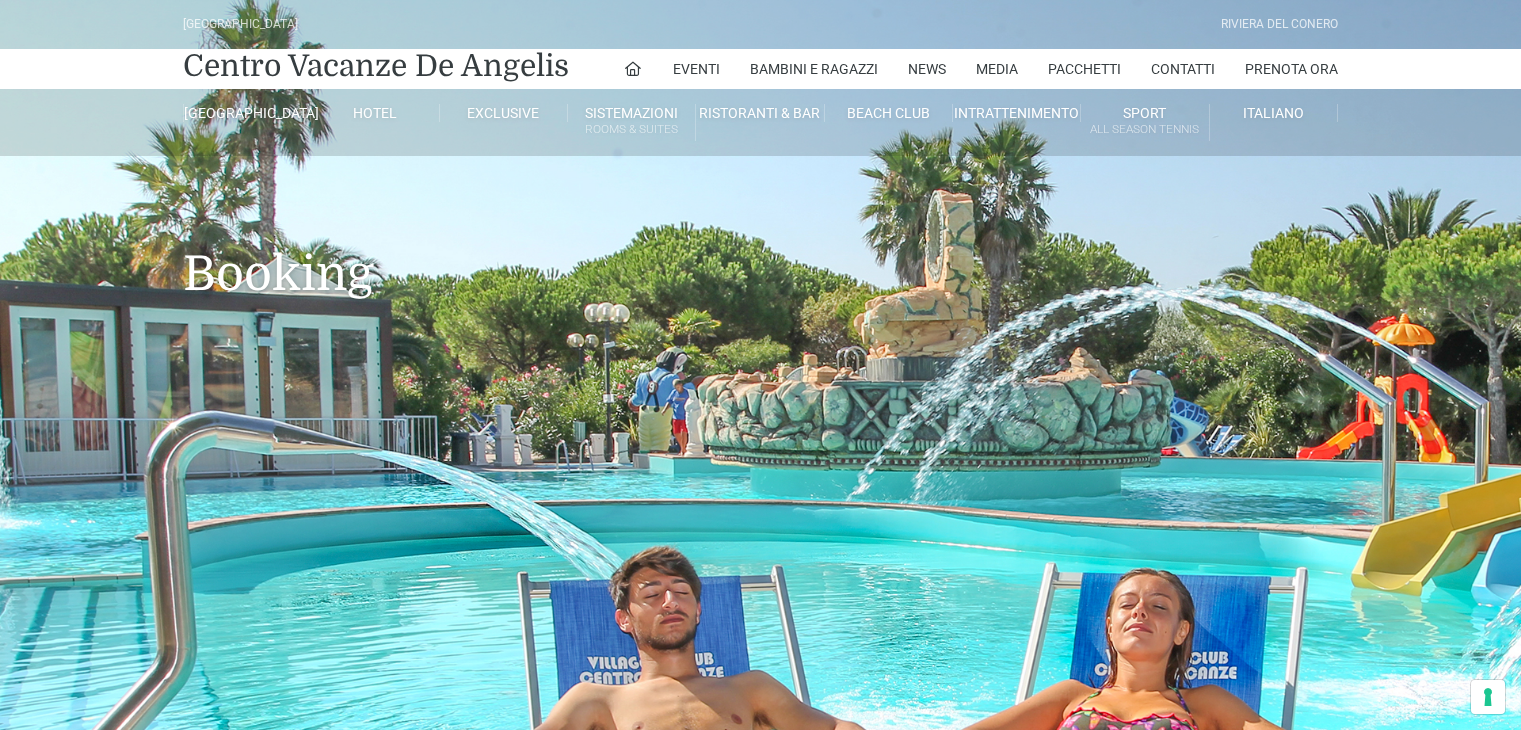 scroll, scrollTop: 0, scrollLeft: 0, axis: both 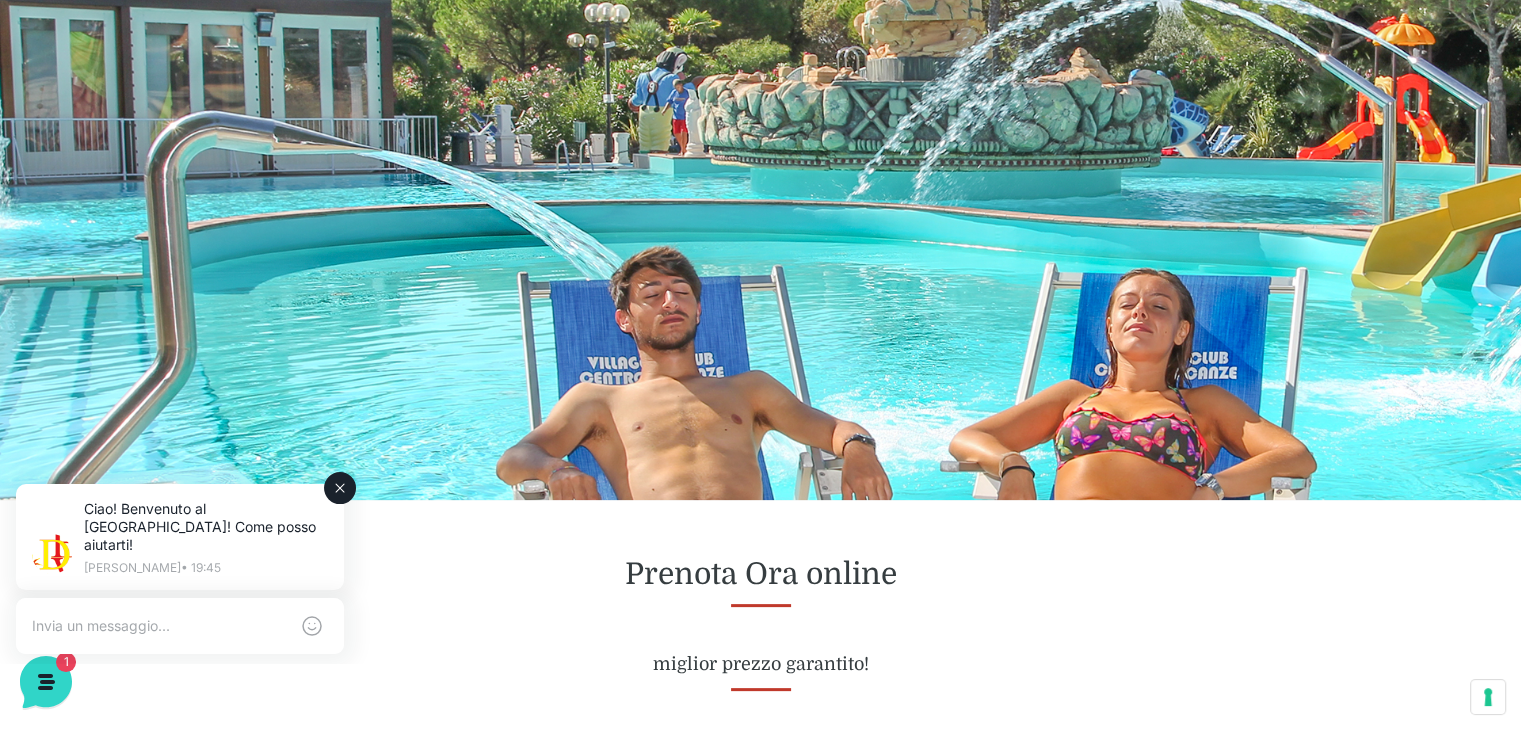 click at bounding box center (160, 626) 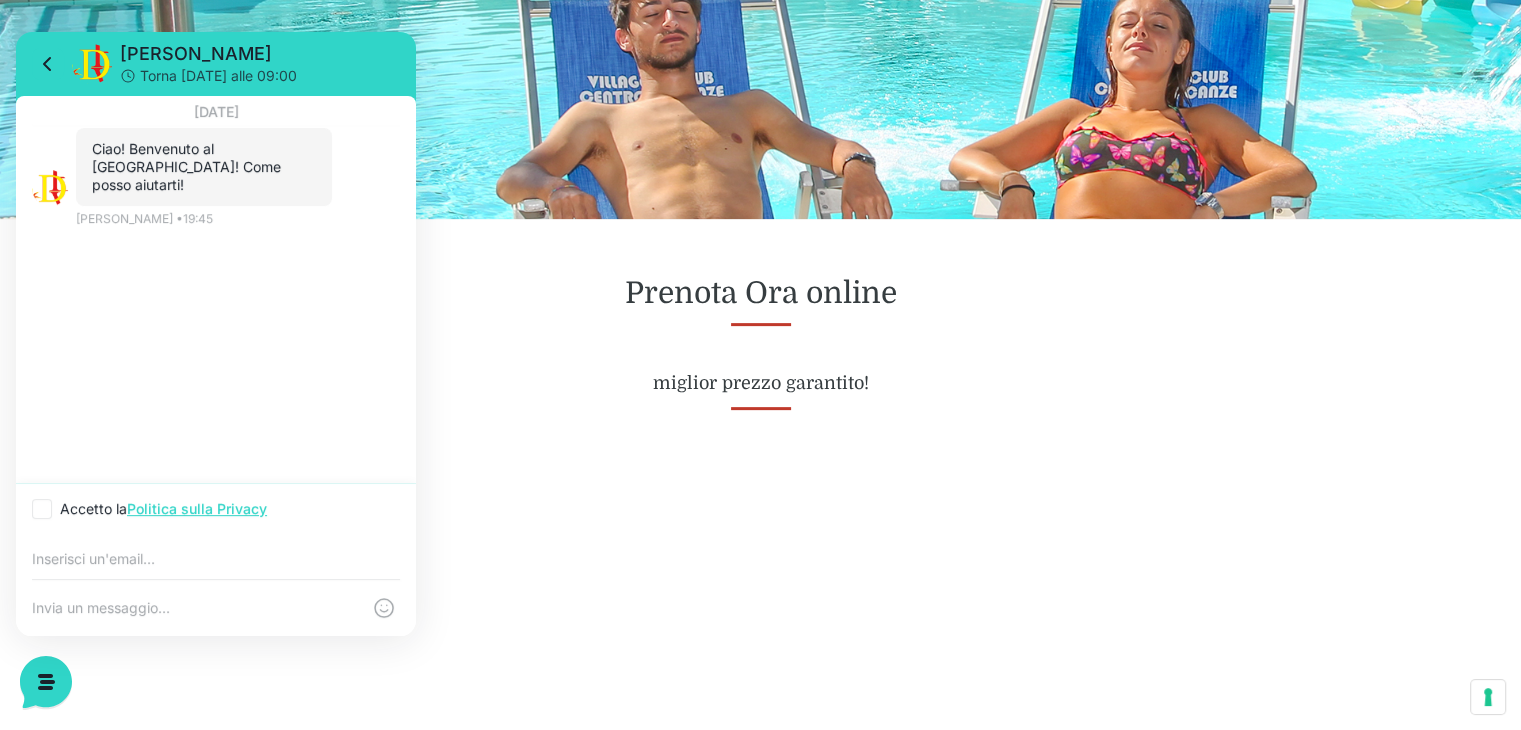 scroll, scrollTop: 600, scrollLeft: 0, axis: vertical 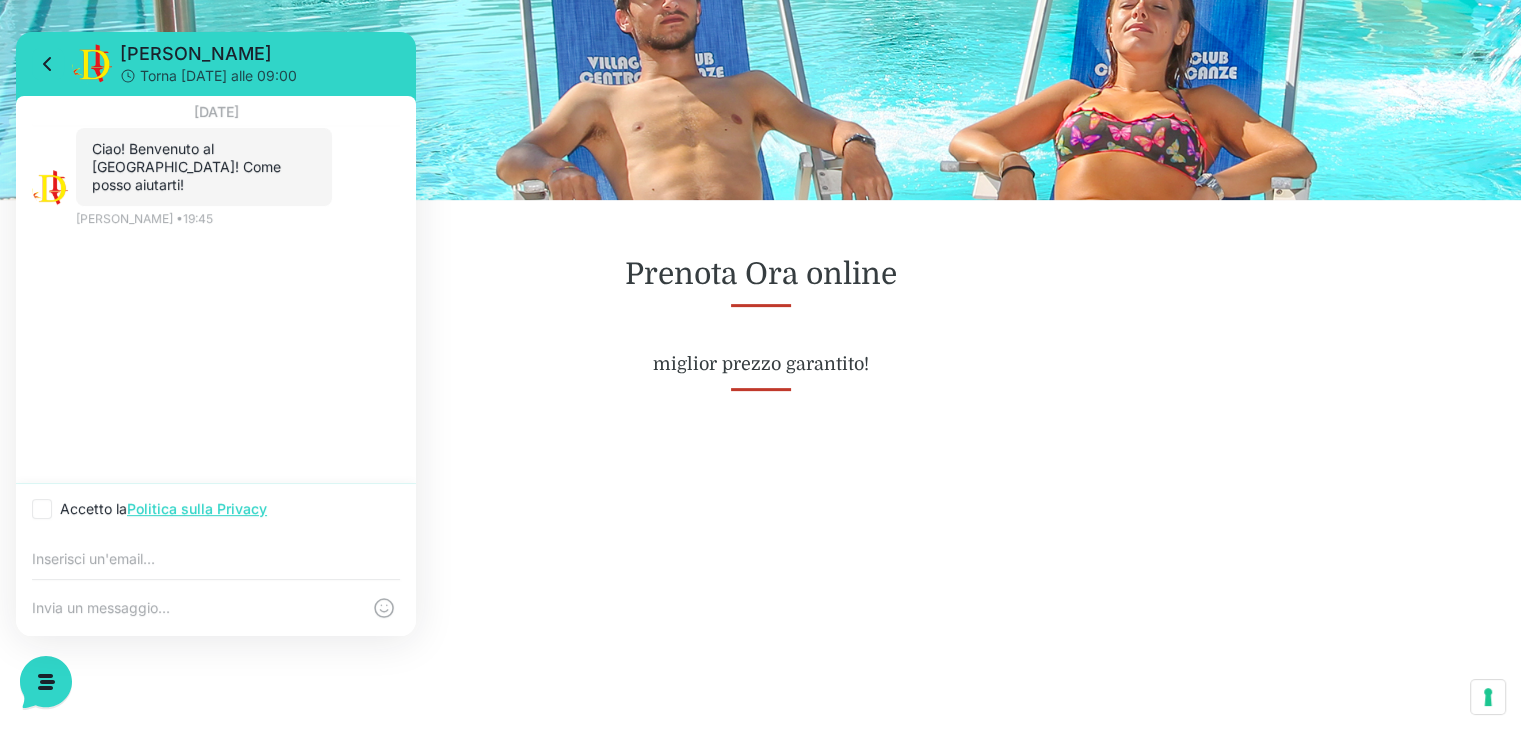 click on "Prenota Ora online" at bounding box center (760, 274) 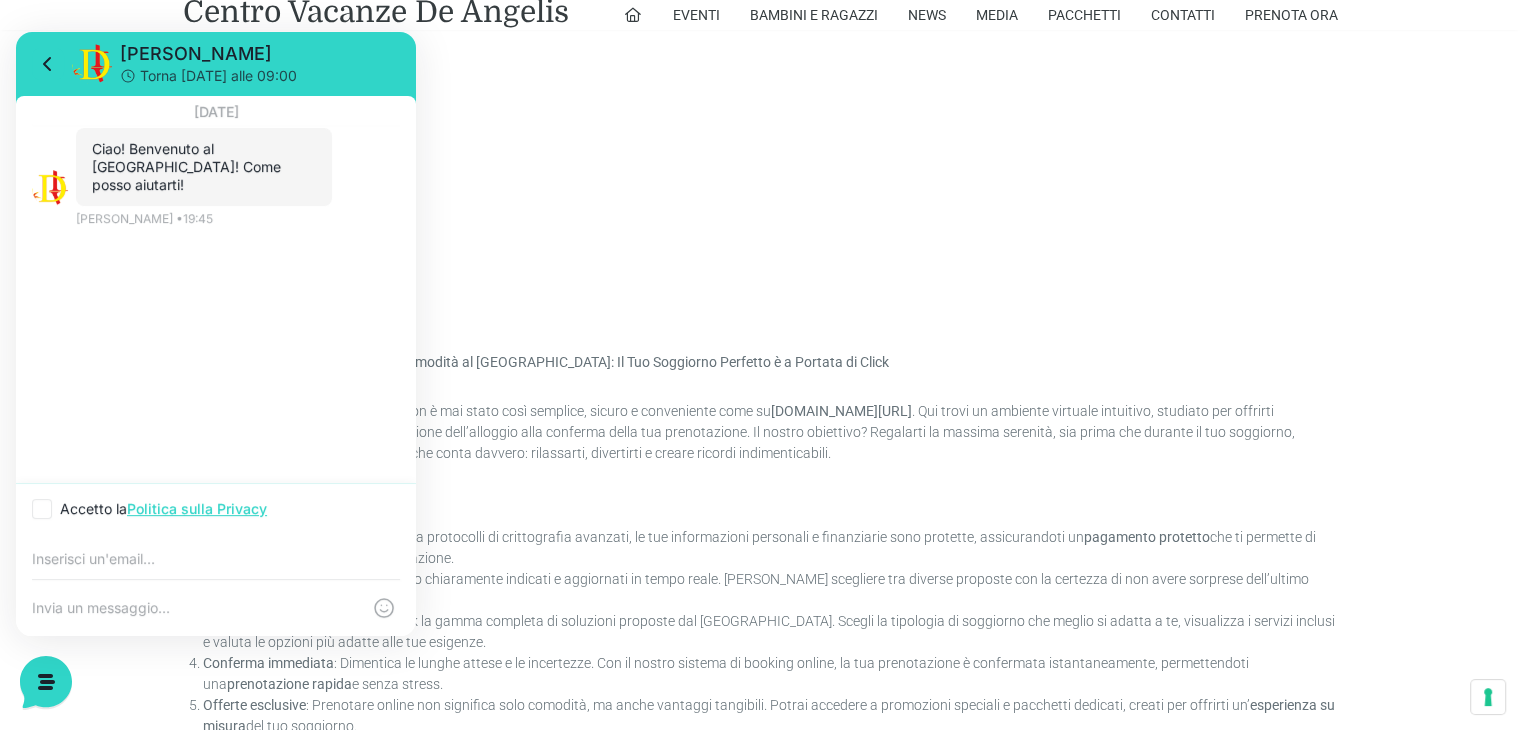 scroll, scrollTop: 900, scrollLeft: 0, axis: vertical 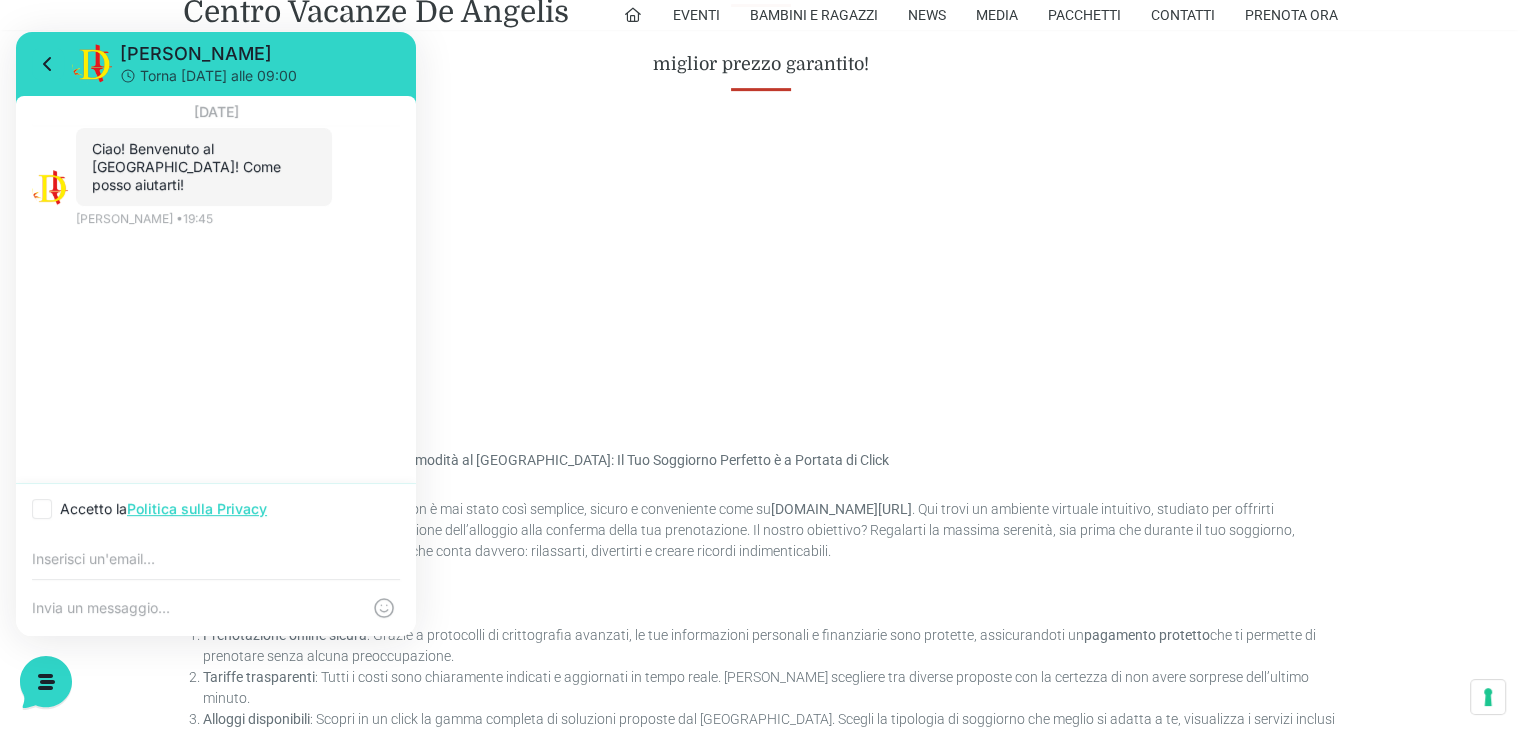 click on "Prenota Ora online
miglior prezzo garantito!" at bounding box center (760, 16) 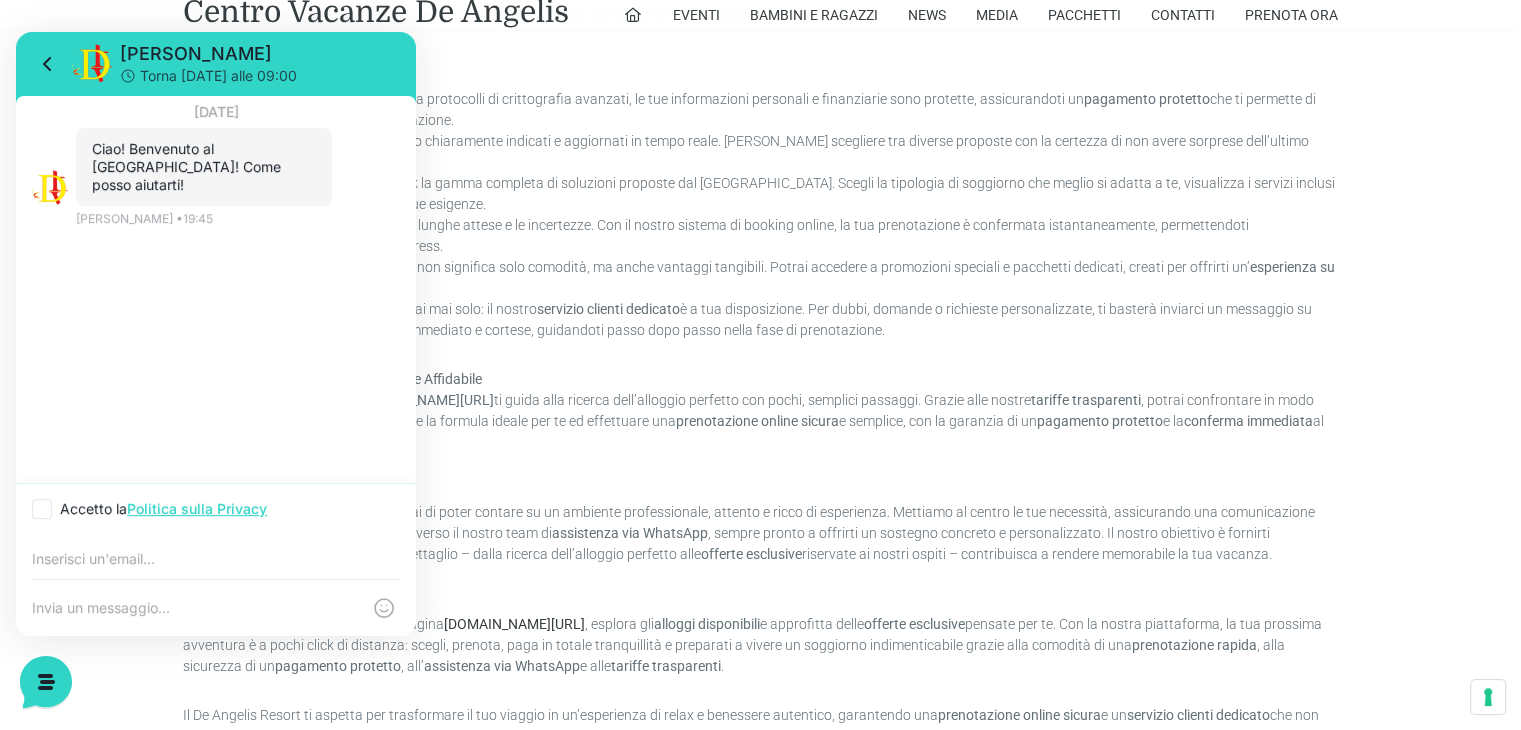 scroll, scrollTop: 1411, scrollLeft: 0, axis: vertical 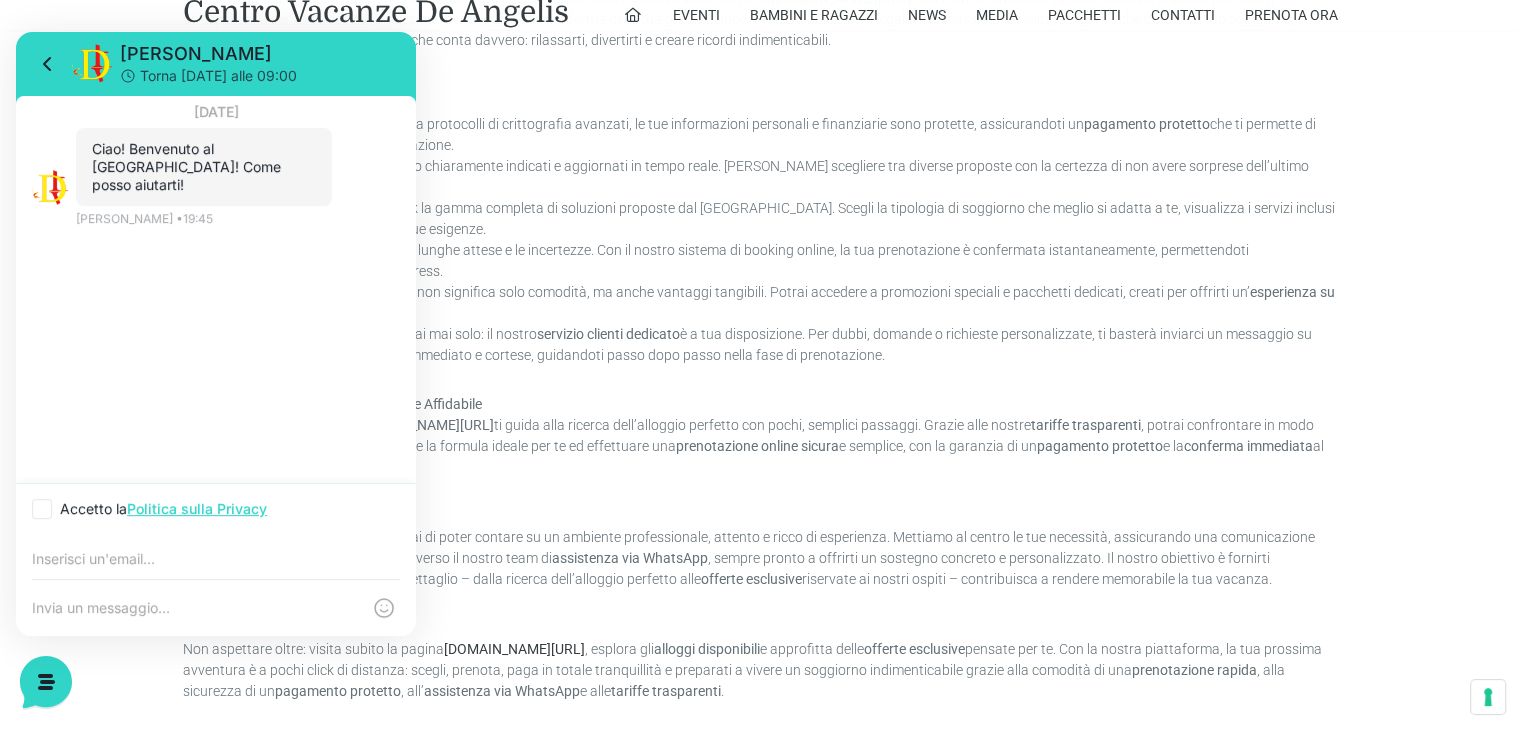 click on "Prenota in Sicurezza e Comodità al De Angelis Resort: Il Tuo Soggiorno Perfetto è a Portata di Click
Prenotare la tua vacanza da sogno non è mai stato così semplice, sicuro e conveniente come su  villaggiocentrovacanzedeangelis.com/booking . Qui trovi un ambiente virtuale intuitivo, studiato per offrirti un’esperienza senza stress dalla selezione dell’alloggio alla conferma della tua prenotazione. Il nostro obiettivo? Regalarti la massima serenità, sia prima che durante il tuo soggiorno, affinché tu possa concentrarti su ciò che conta davvero: rilassarti, divertirti e creare ricordi indimenticabili.
Vantaggi della Prenotazione Online:
Prenotazione online sicura : Grazie a protocolli di crittografia avanzati, le tue informazioni personali e finanziarie sono protette, assicurandoti un  pagamento protetto  che ti permette di prenotare senza alcuna preoccupazione.
Tariffe trasparenti
Alloggi disponibili
Conferma immediata prenotazione rapida  e senza stress.
Offerte esclusive" at bounding box center (760, 355) 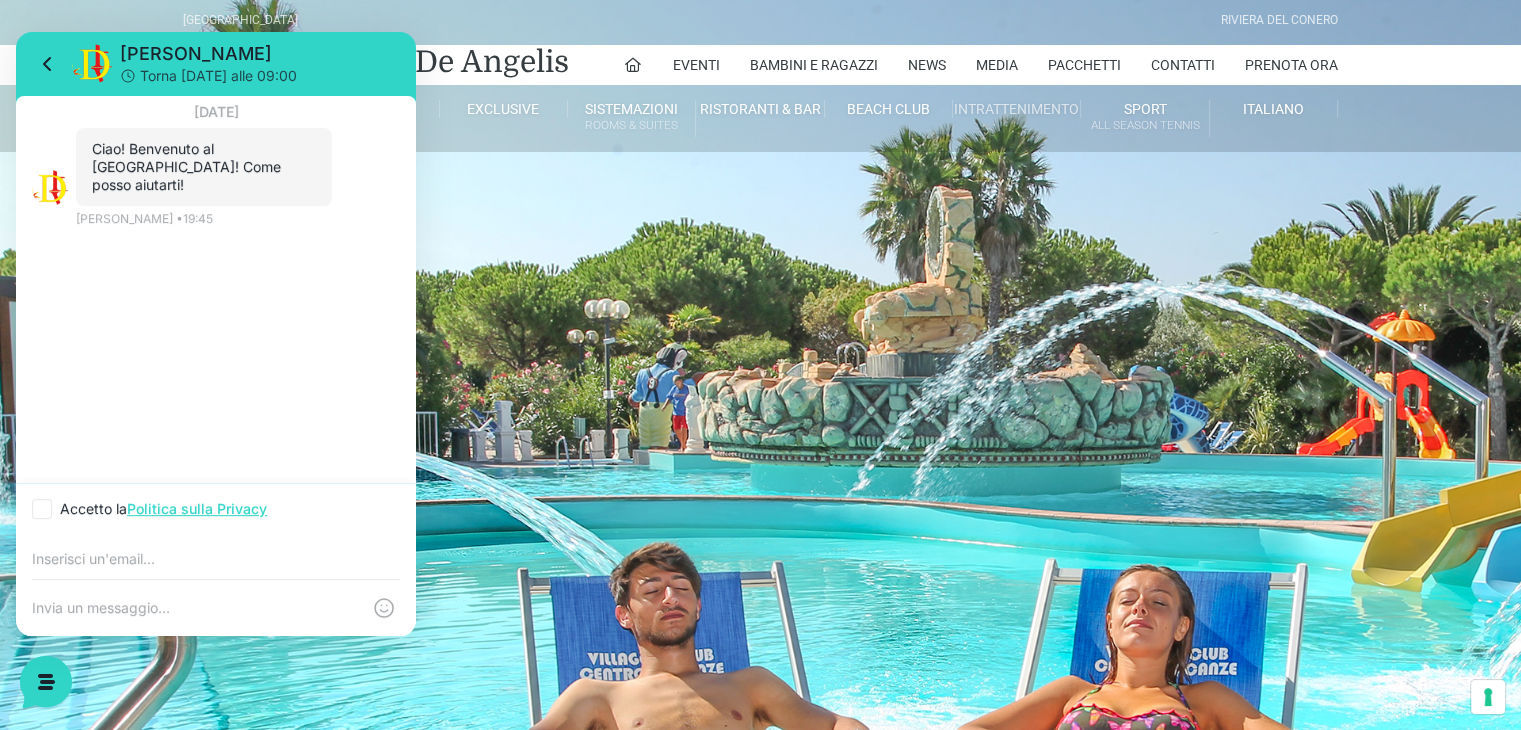 scroll, scrollTop: 0, scrollLeft: 0, axis: both 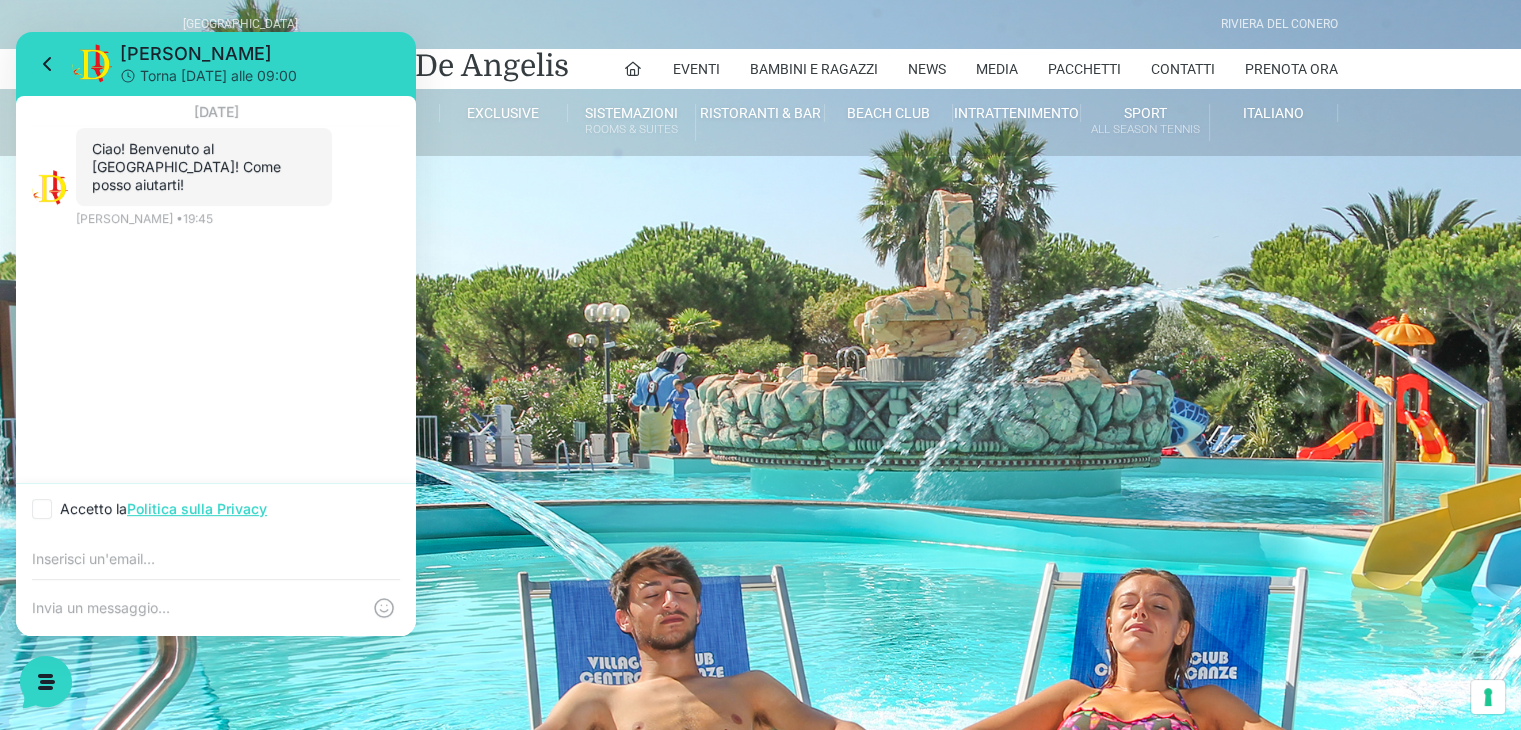 click on "Villaggio Hotel Resort
Riviera Del Conero" at bounding box center (761, 24) 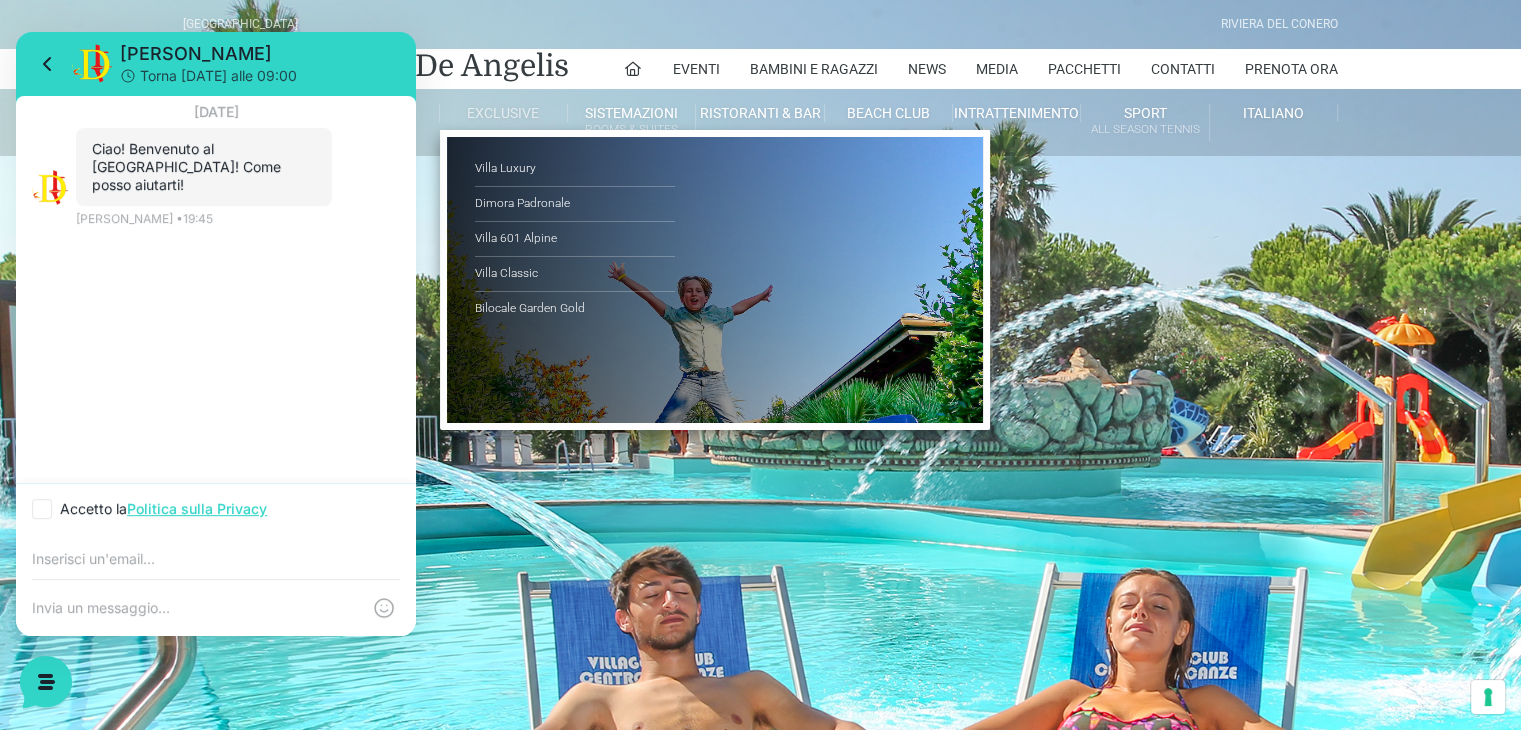 click on "Villa Luxury
Dimora Padronale
Villa 601 Alpine
Villa Classic
Bilocale Garden Gold" at bounding box center [715, 280] 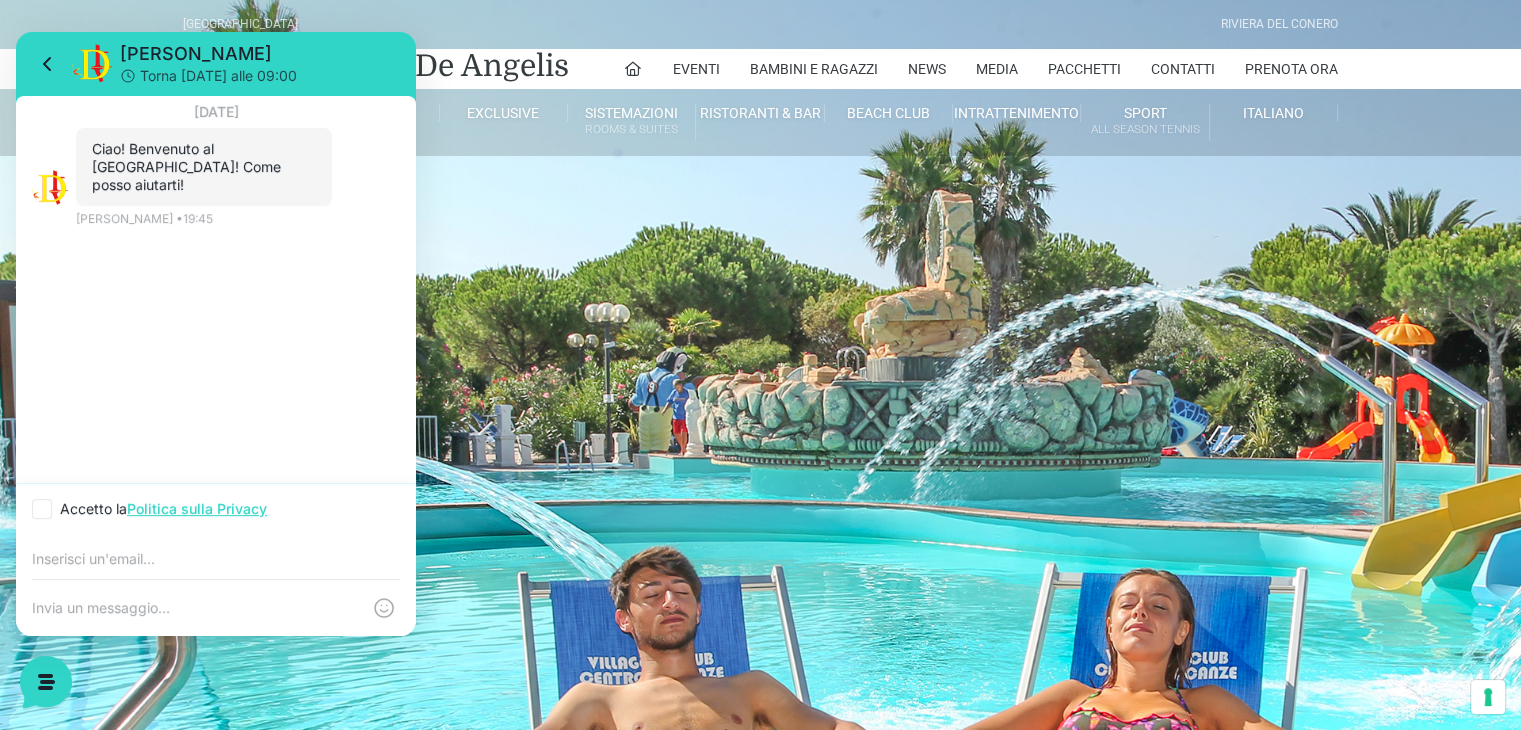 click on "Booking" at bounding box center [760, 244] 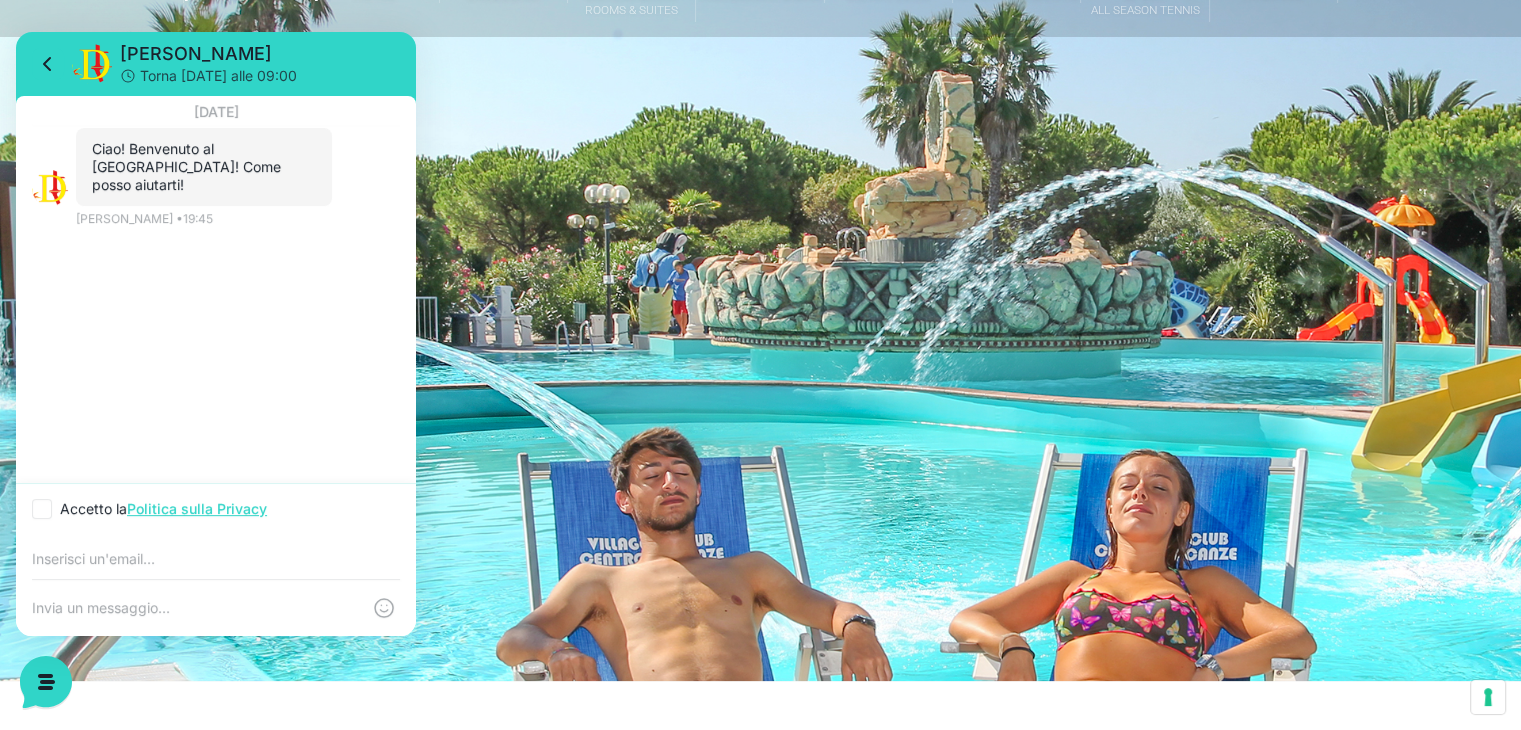 scroll, scrollTop: 0, scrollLeft: 0, axis: both 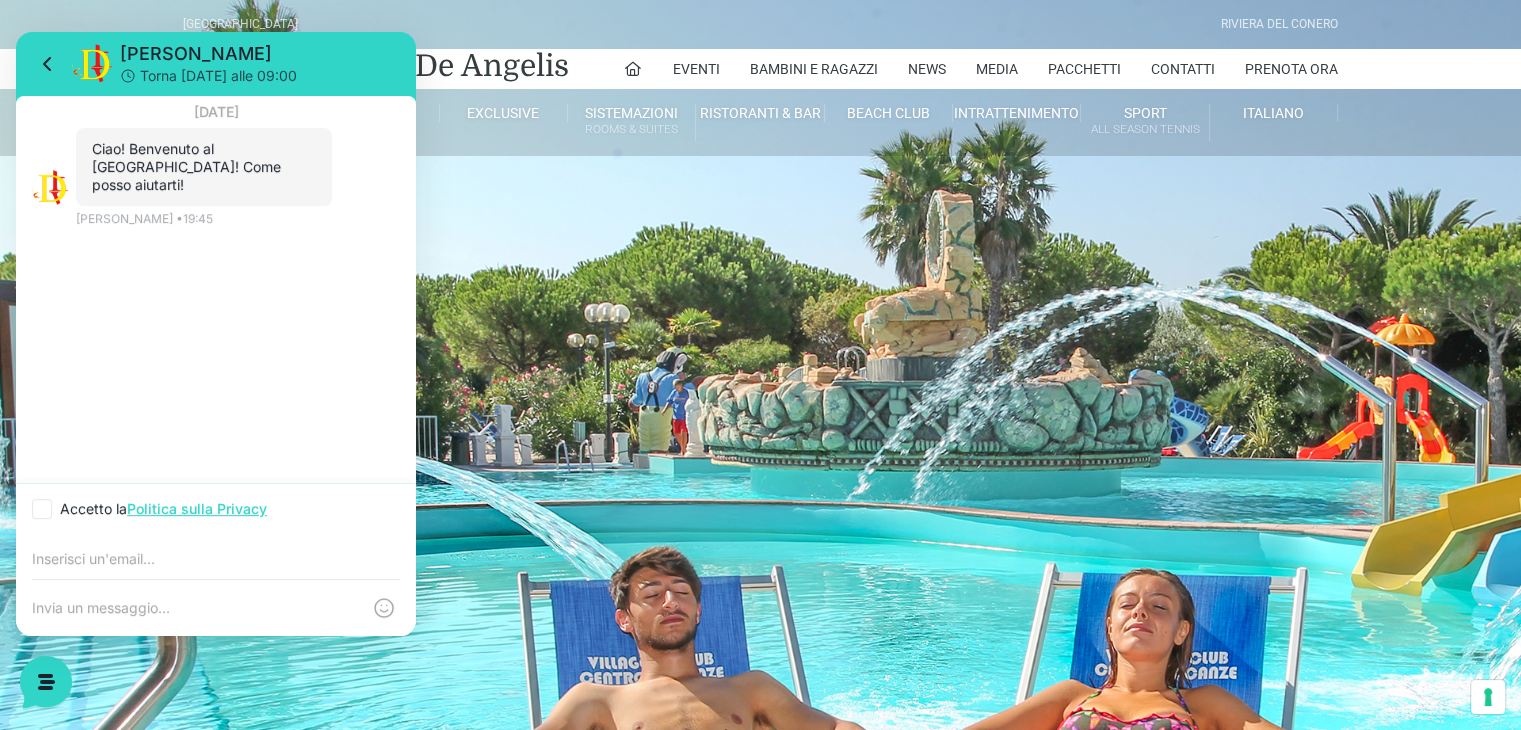 click on "Torna domani alle 09:00" at bounding box center (218, 76) 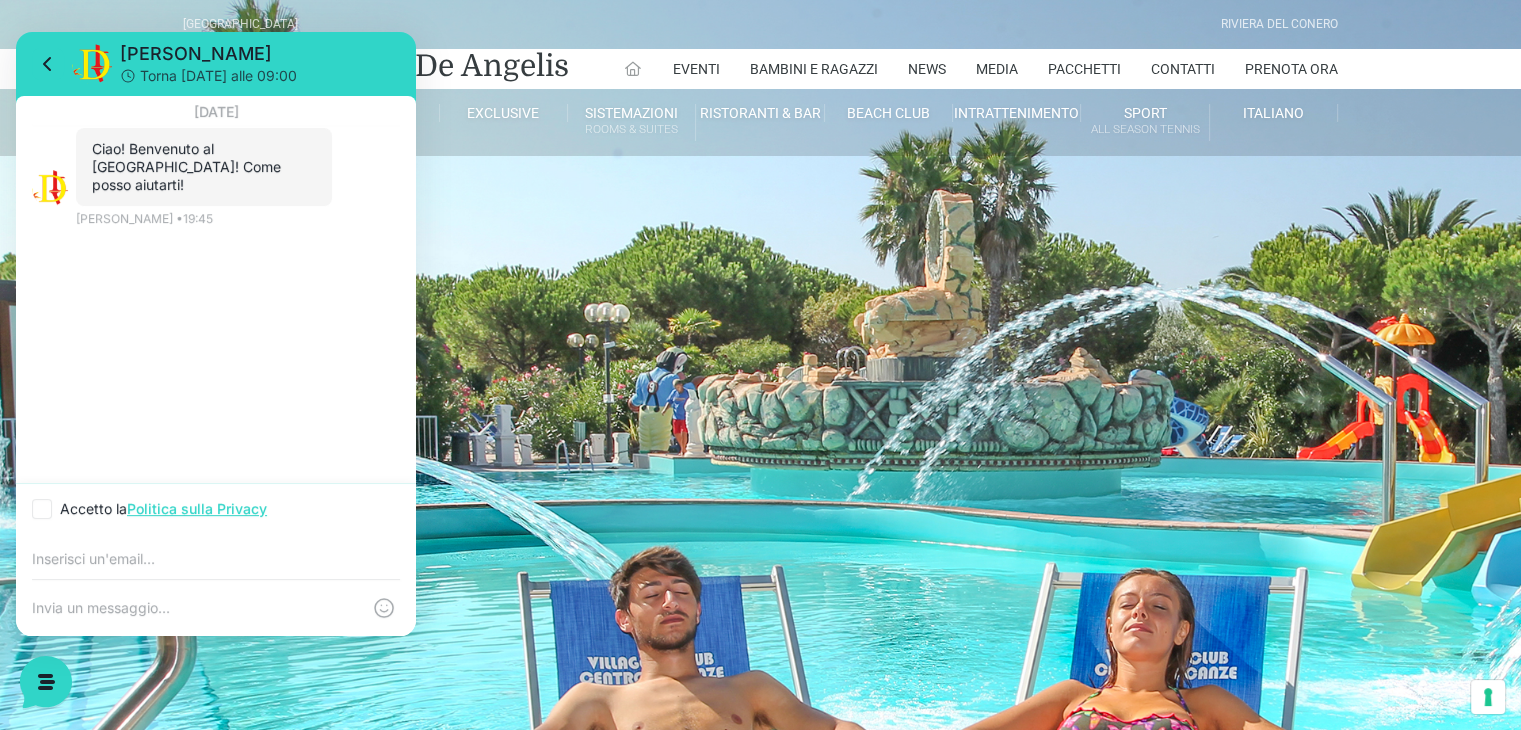 click at bounding box center [633, 69] 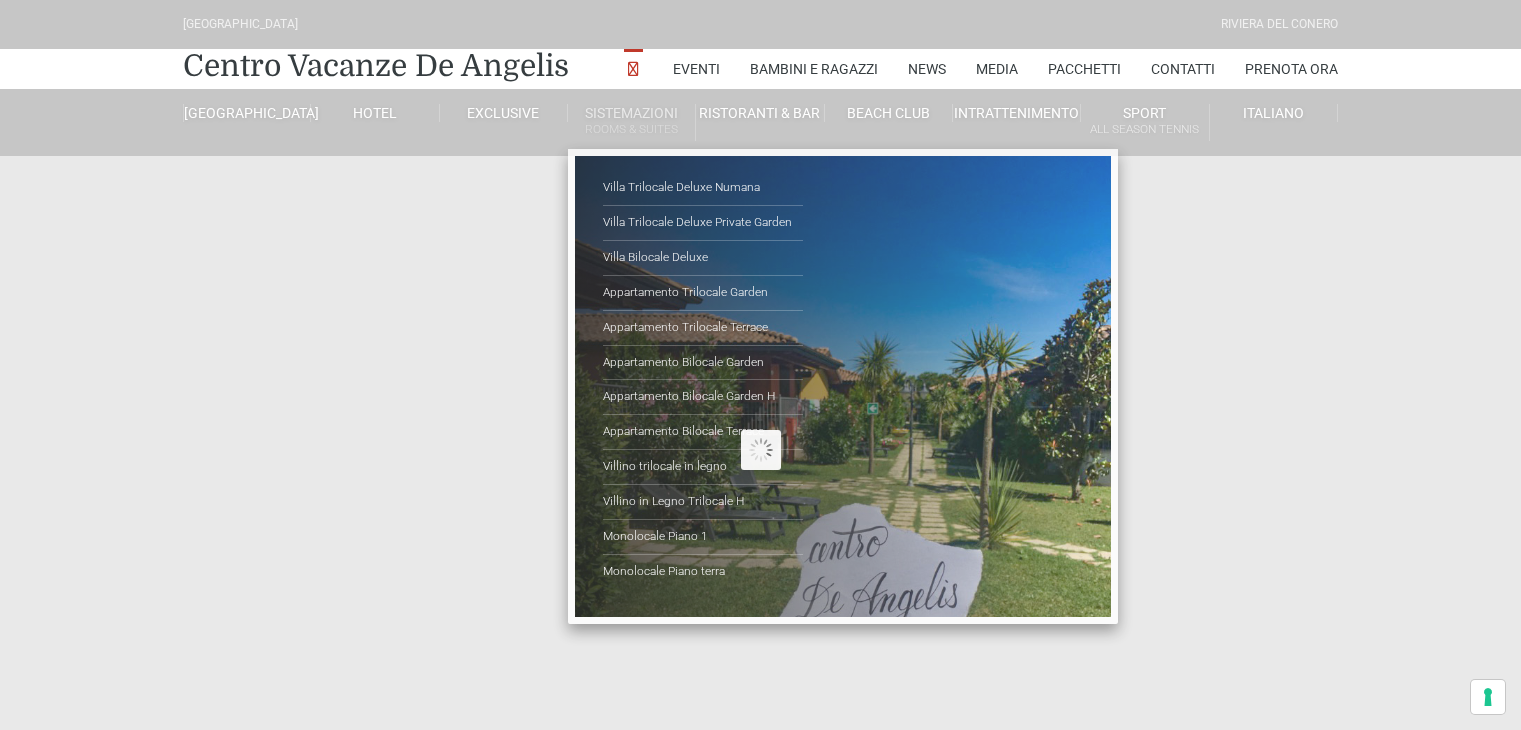 scroll, scrollTop: 0, scrollLeft: 0, axis: both 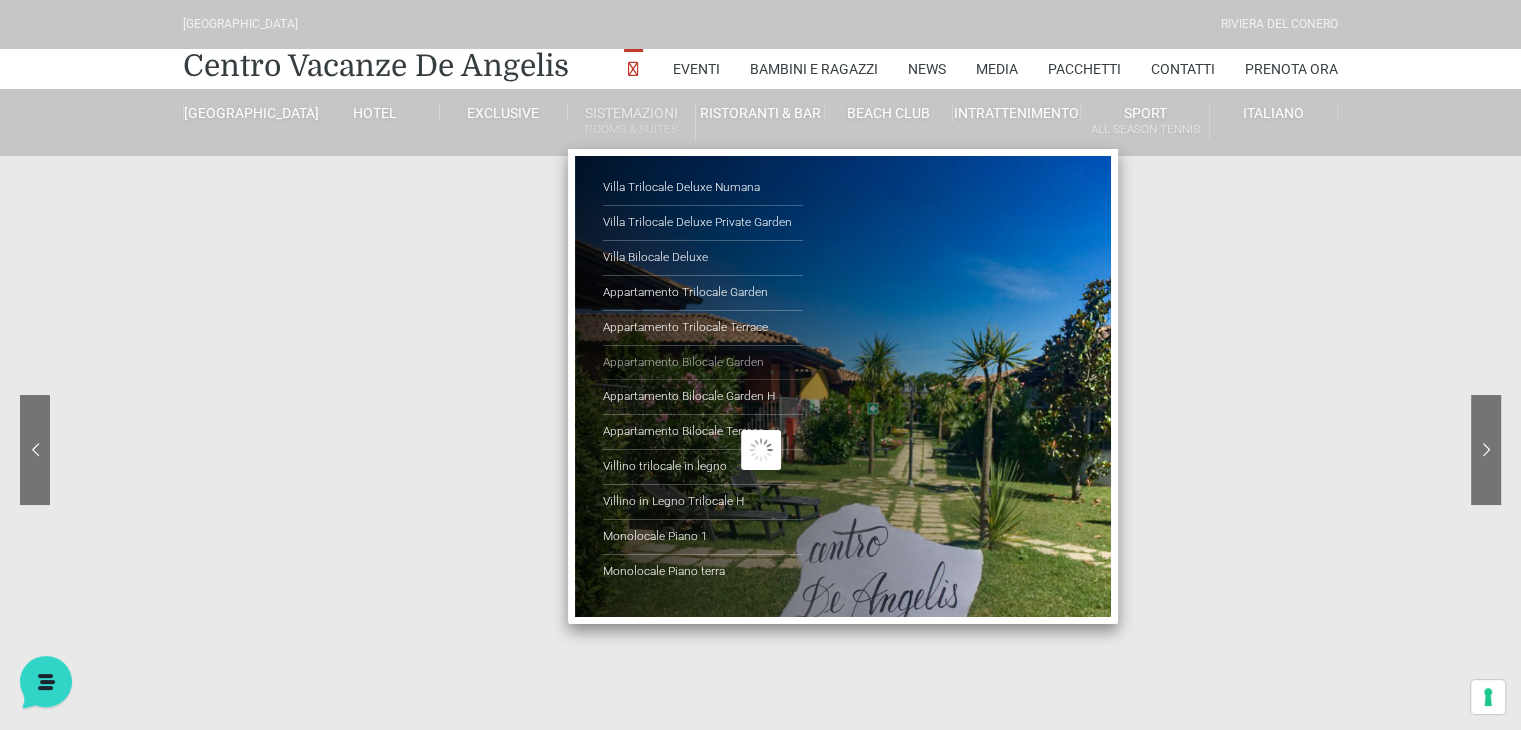 click on "Appartamento Bilocale Garden" at bounding box center [703, 363] 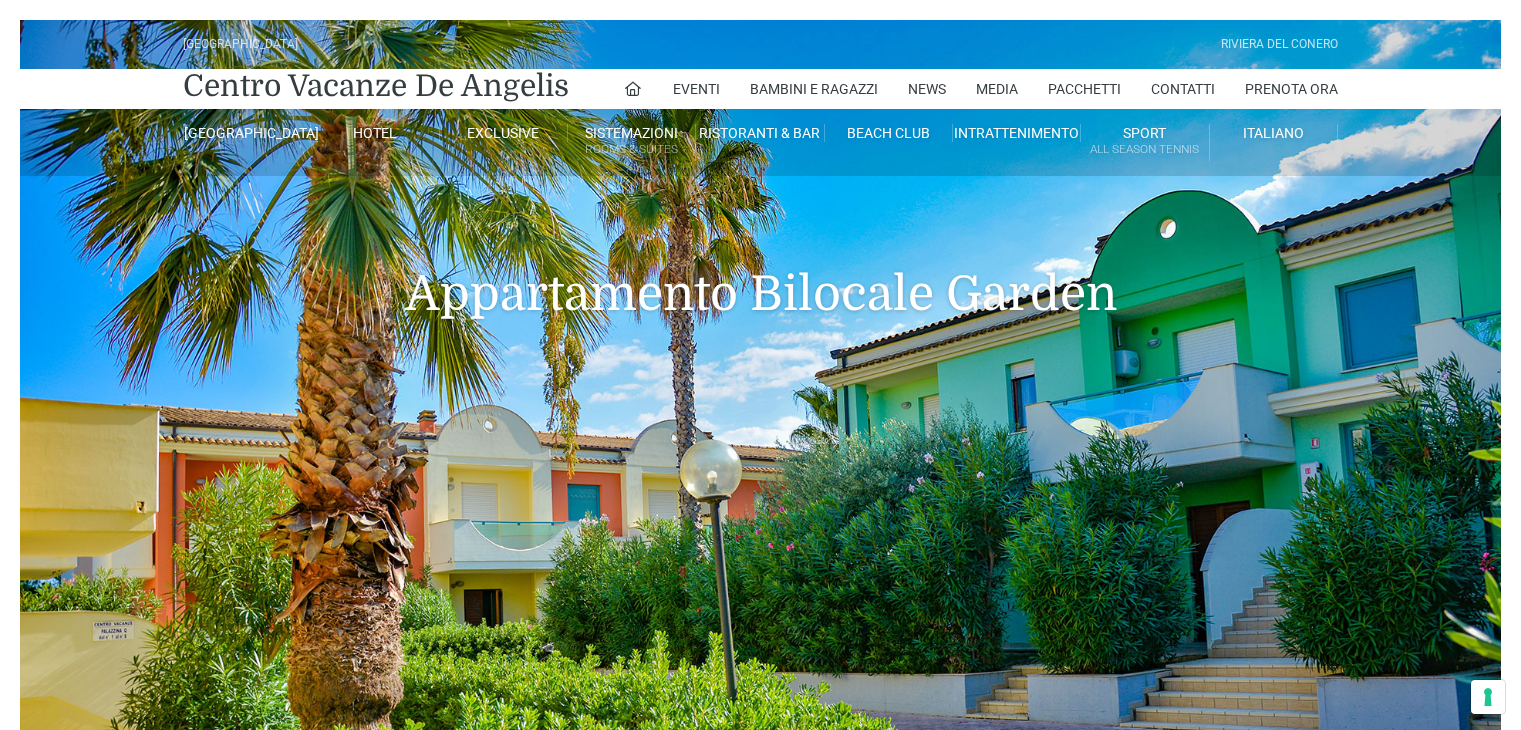 scroll, scrollTop: 0, scrollLeft: 0, axis: both 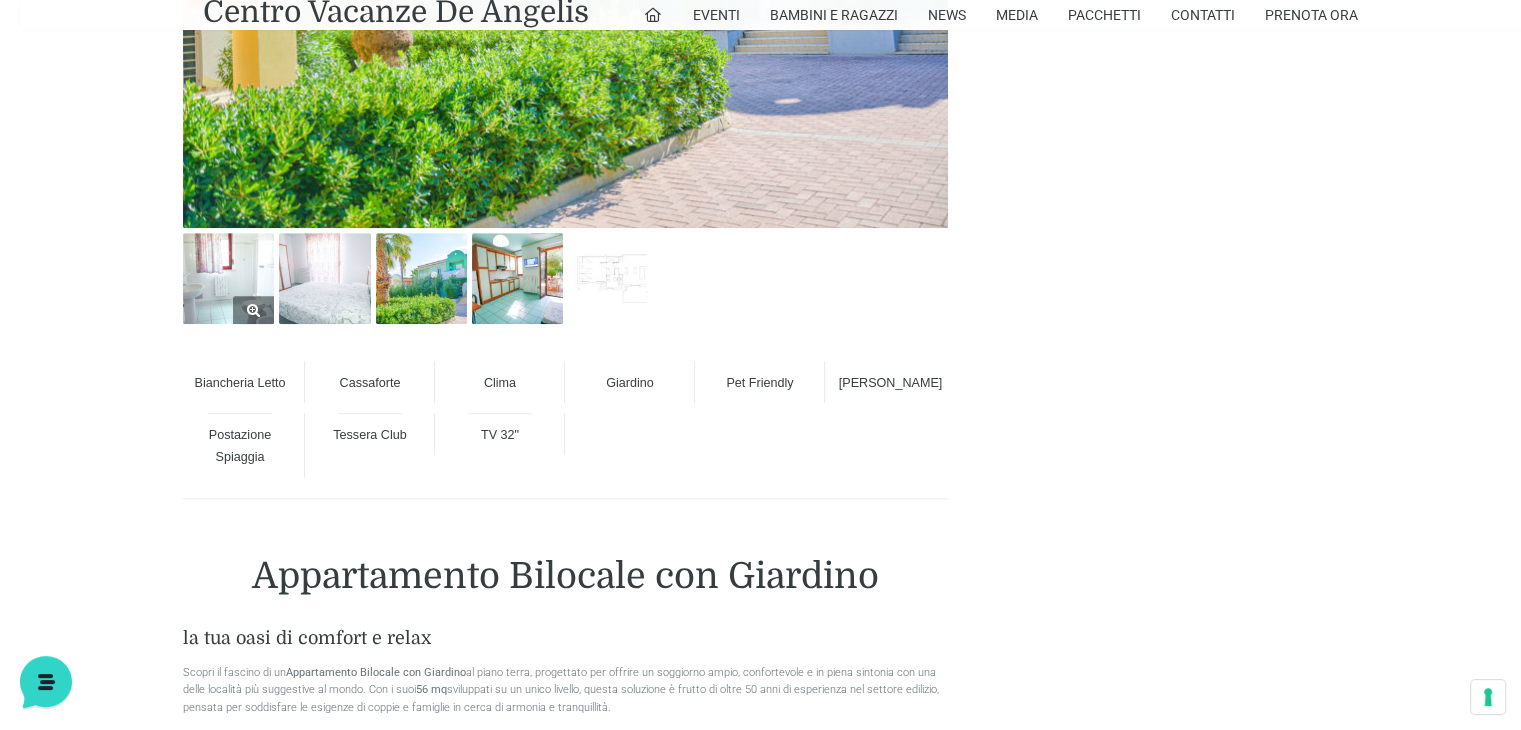 click at bounding box center (228, 278) 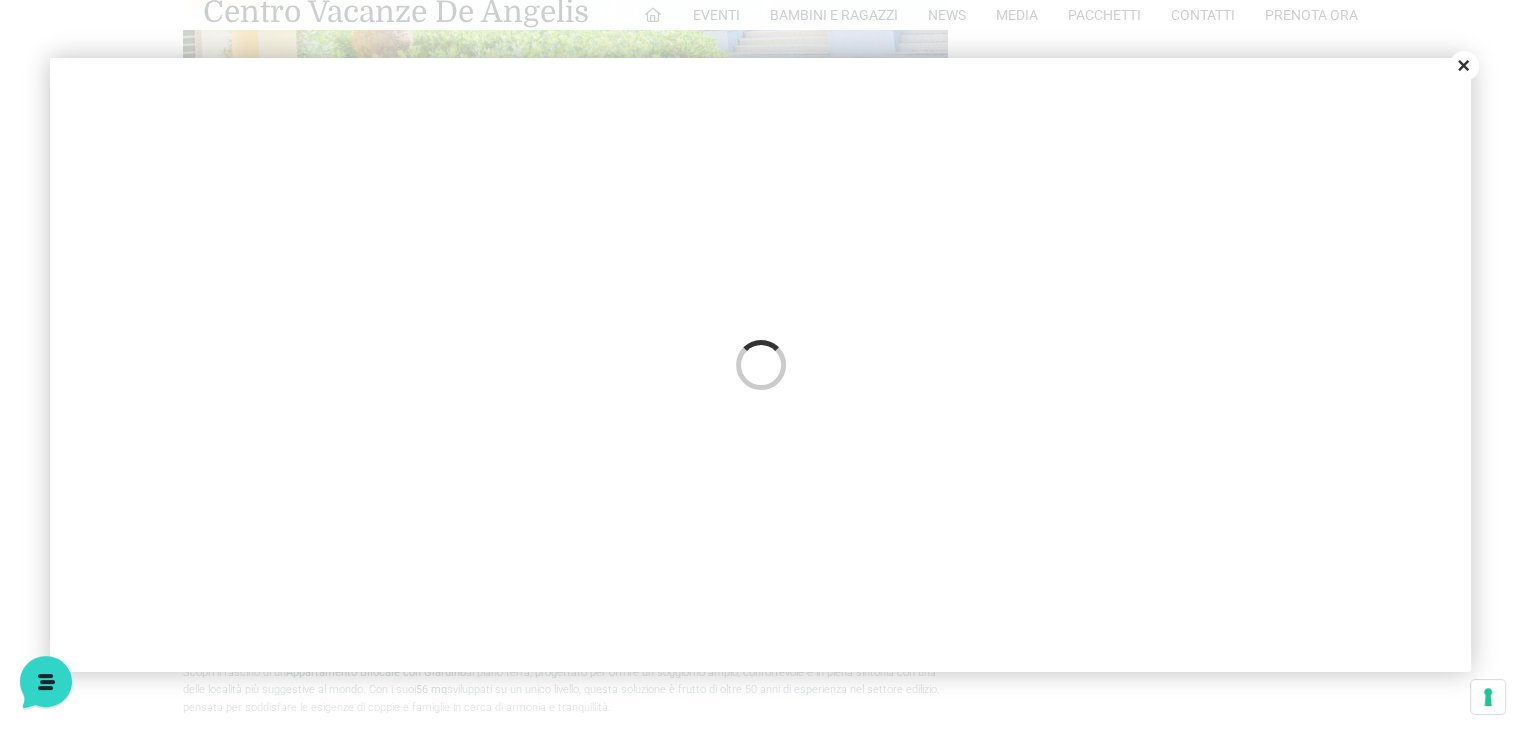 scroll, scrollTop: 0, scrollLeft: 0, axis: both 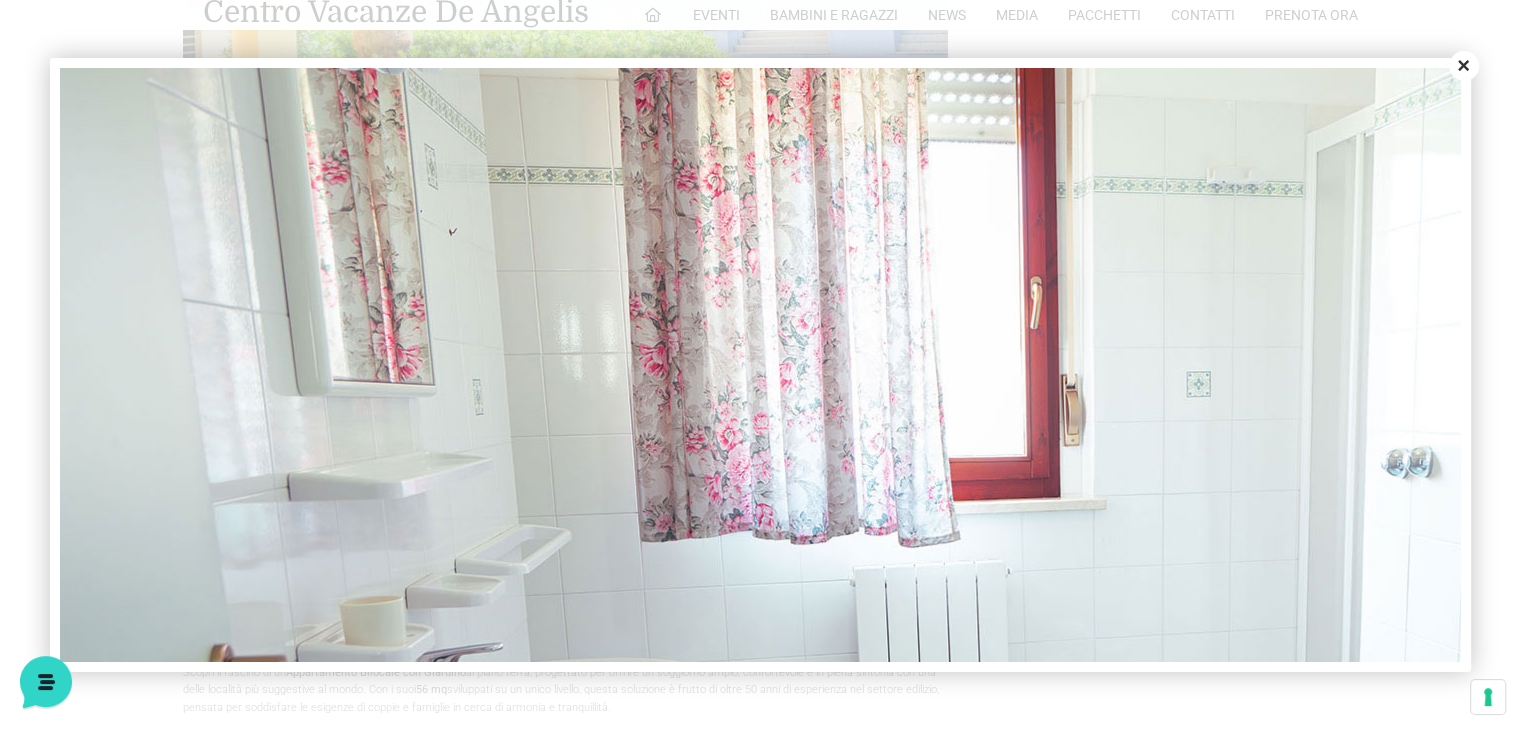 click at bounding box center (1020, 608) 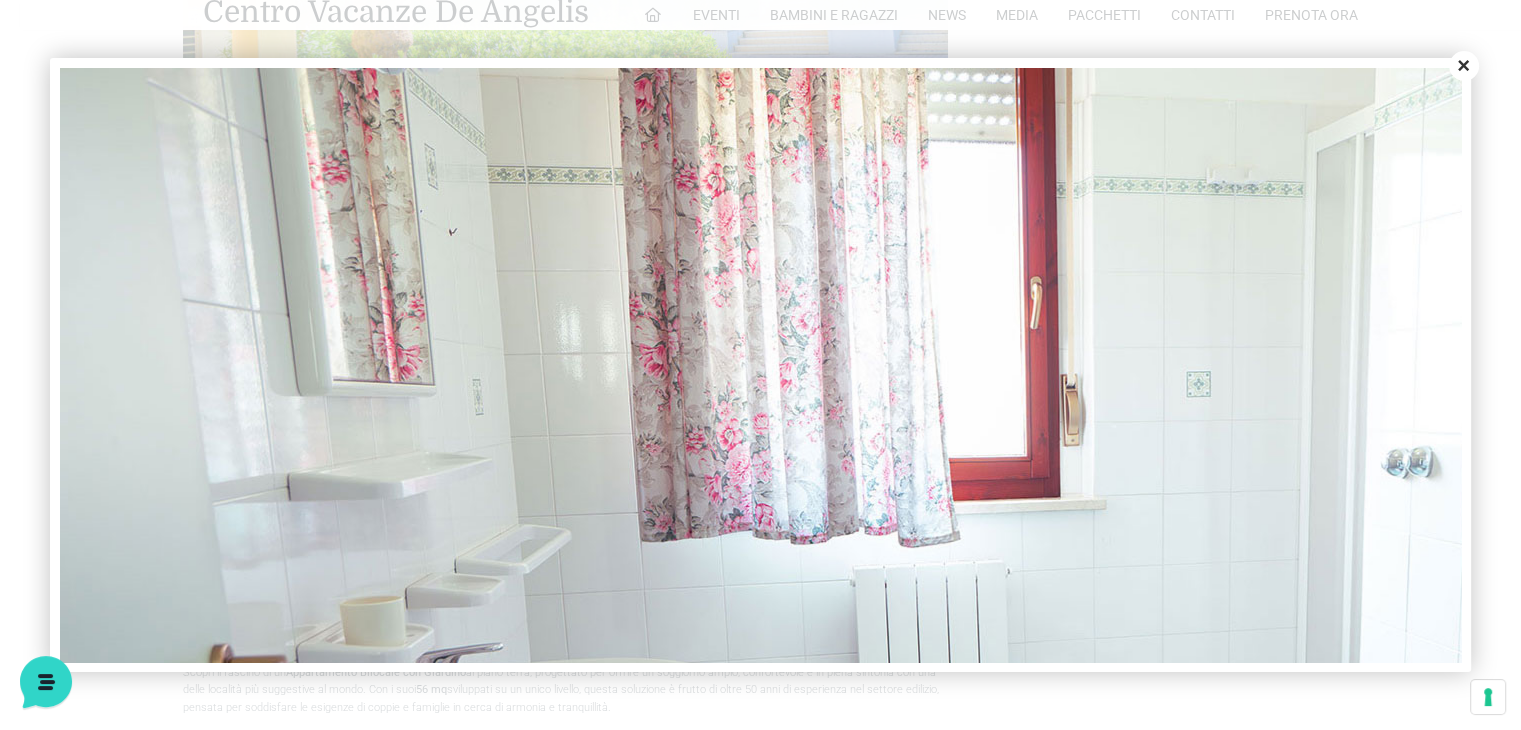 click on "Close" at bounding box center (1464, 66) 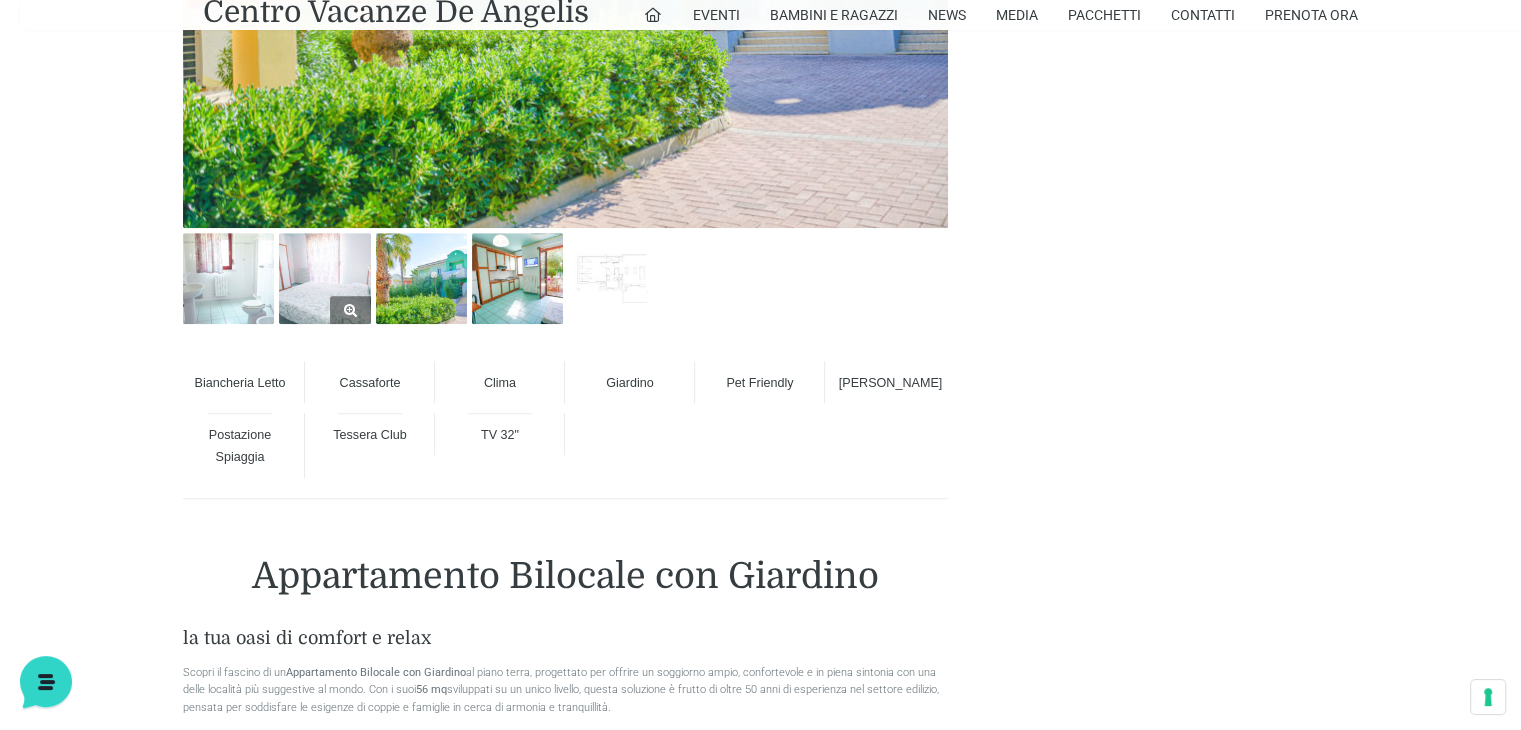 click at bounding box center [324, 278] 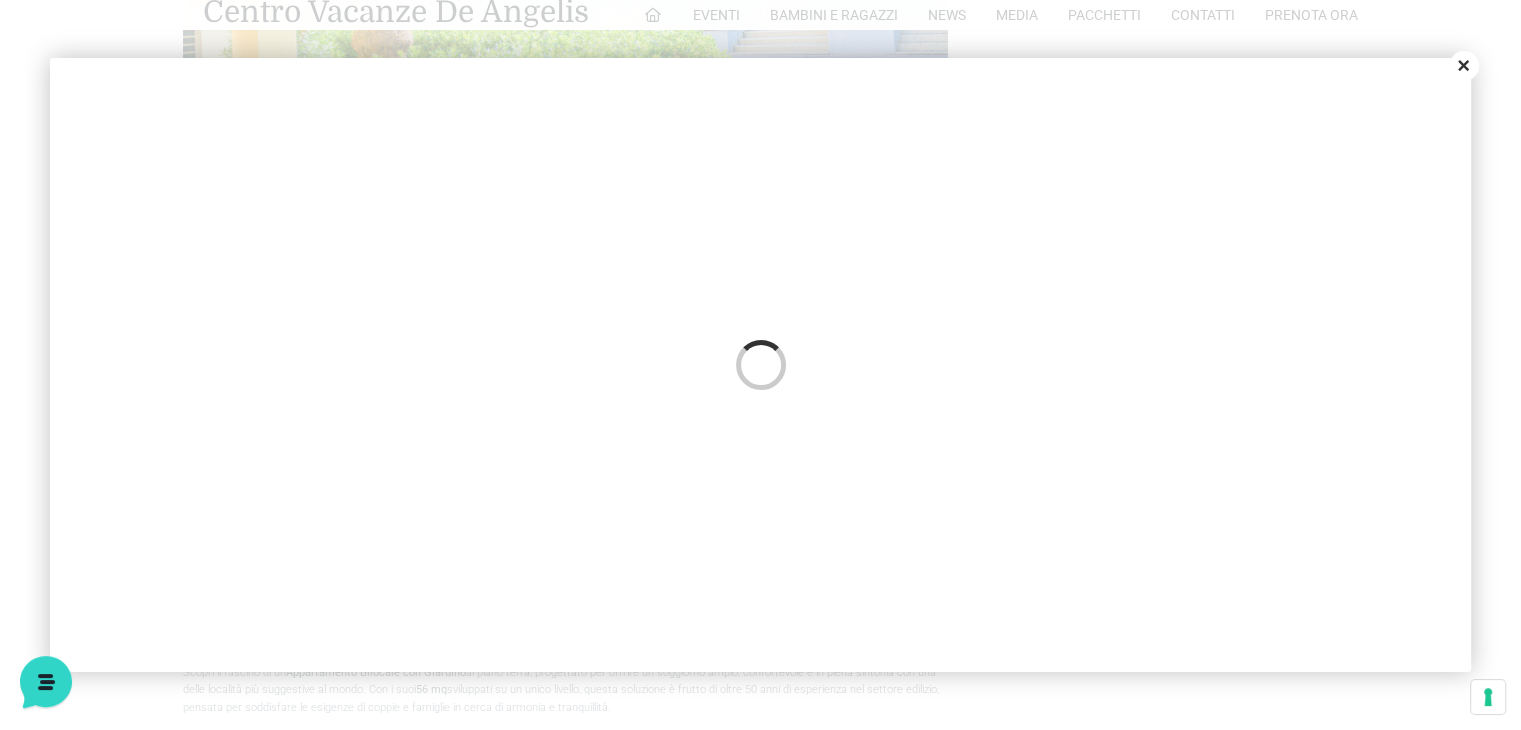 scroll, scrollTop: 0, scrollLeft: 0, axis: both 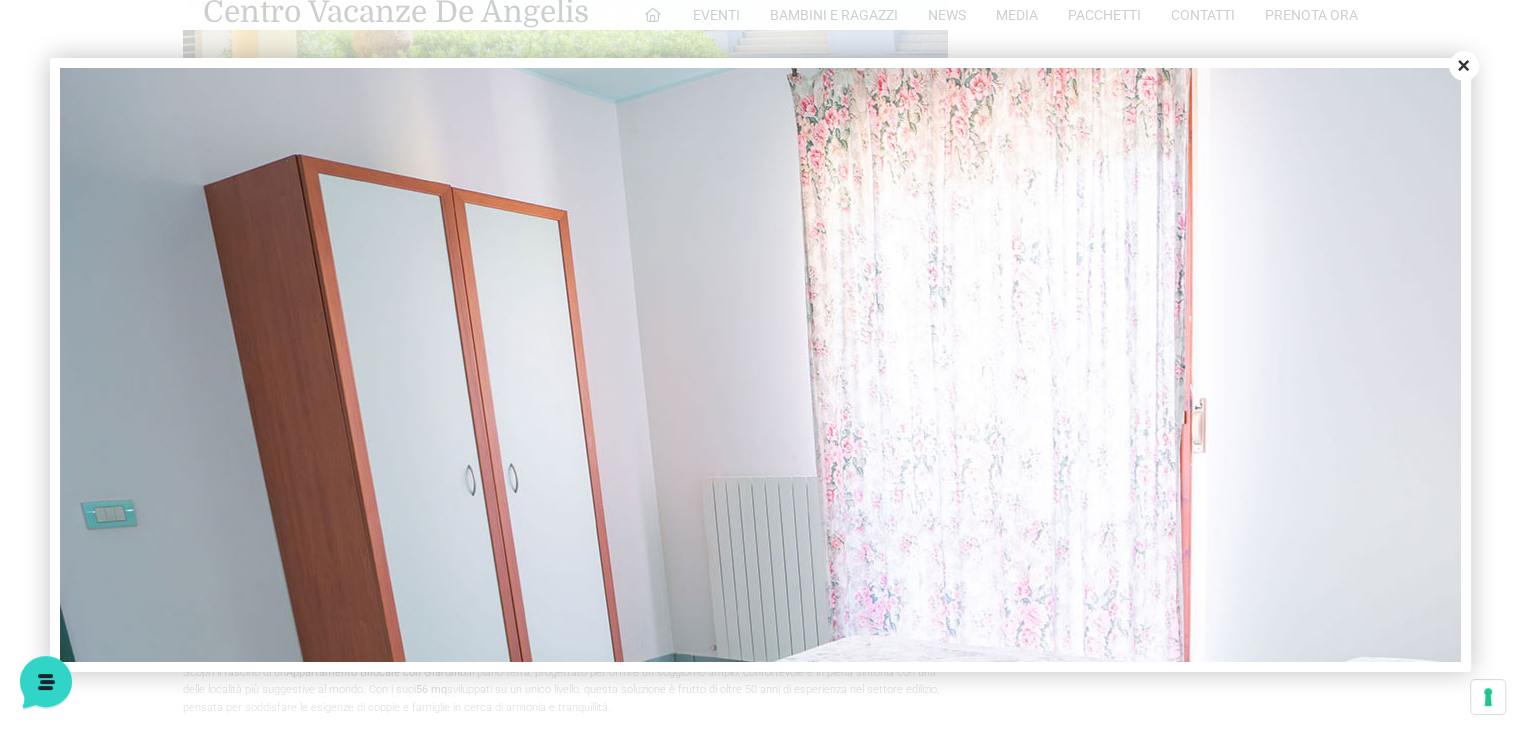 click on "Close" at bounding box center [1464, 66] 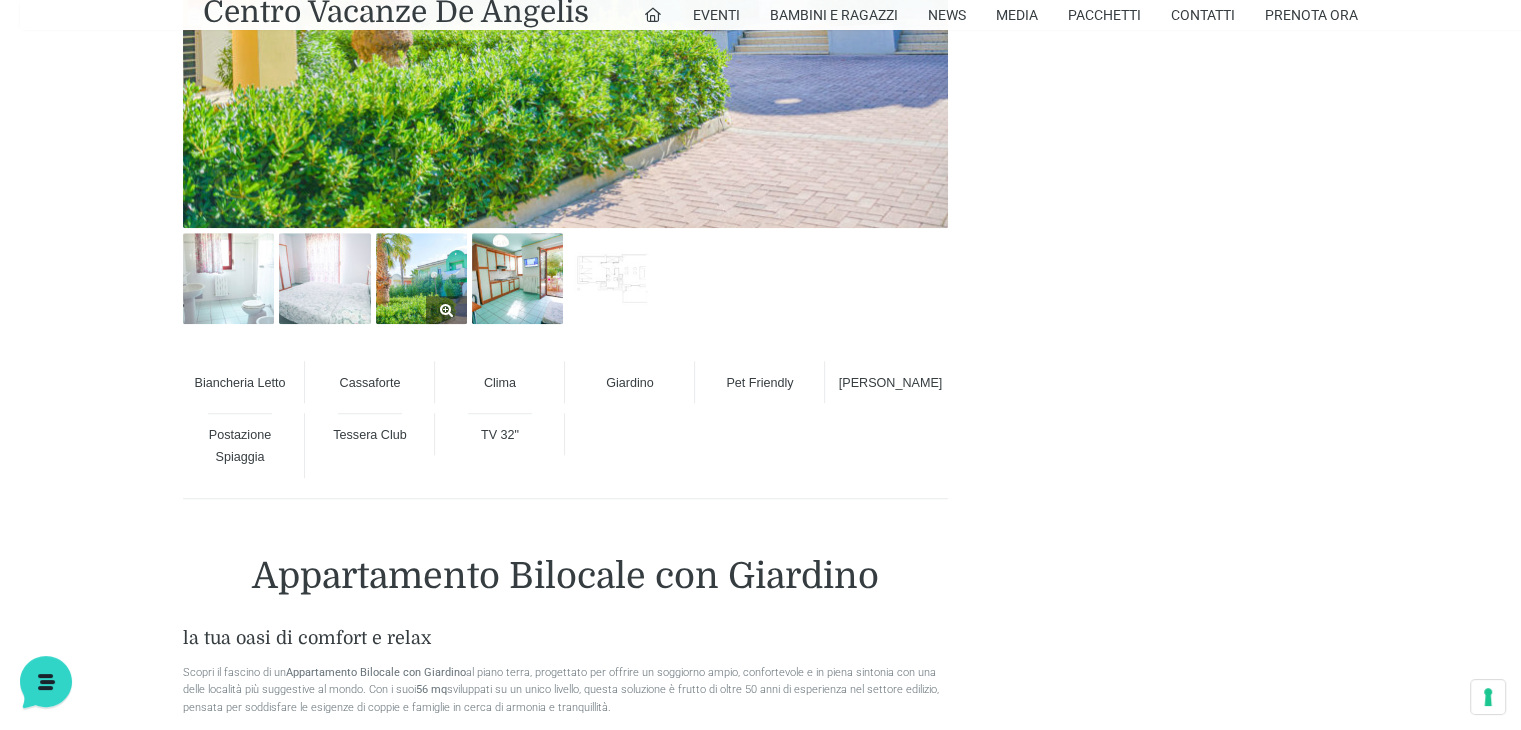 click at bounding box center (421, 278) 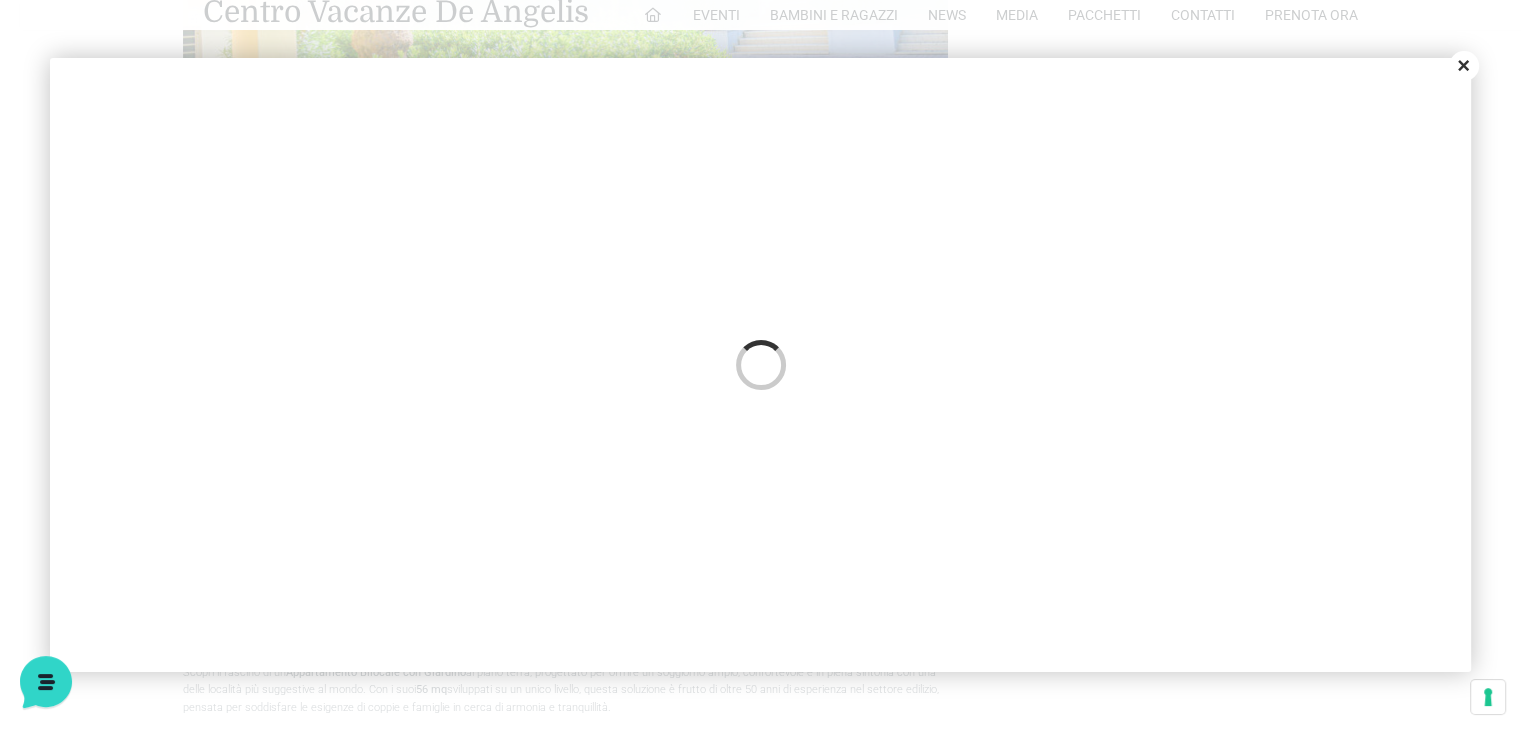 scroll, scrollTop: 0, scrollLeft: 0, axis: both 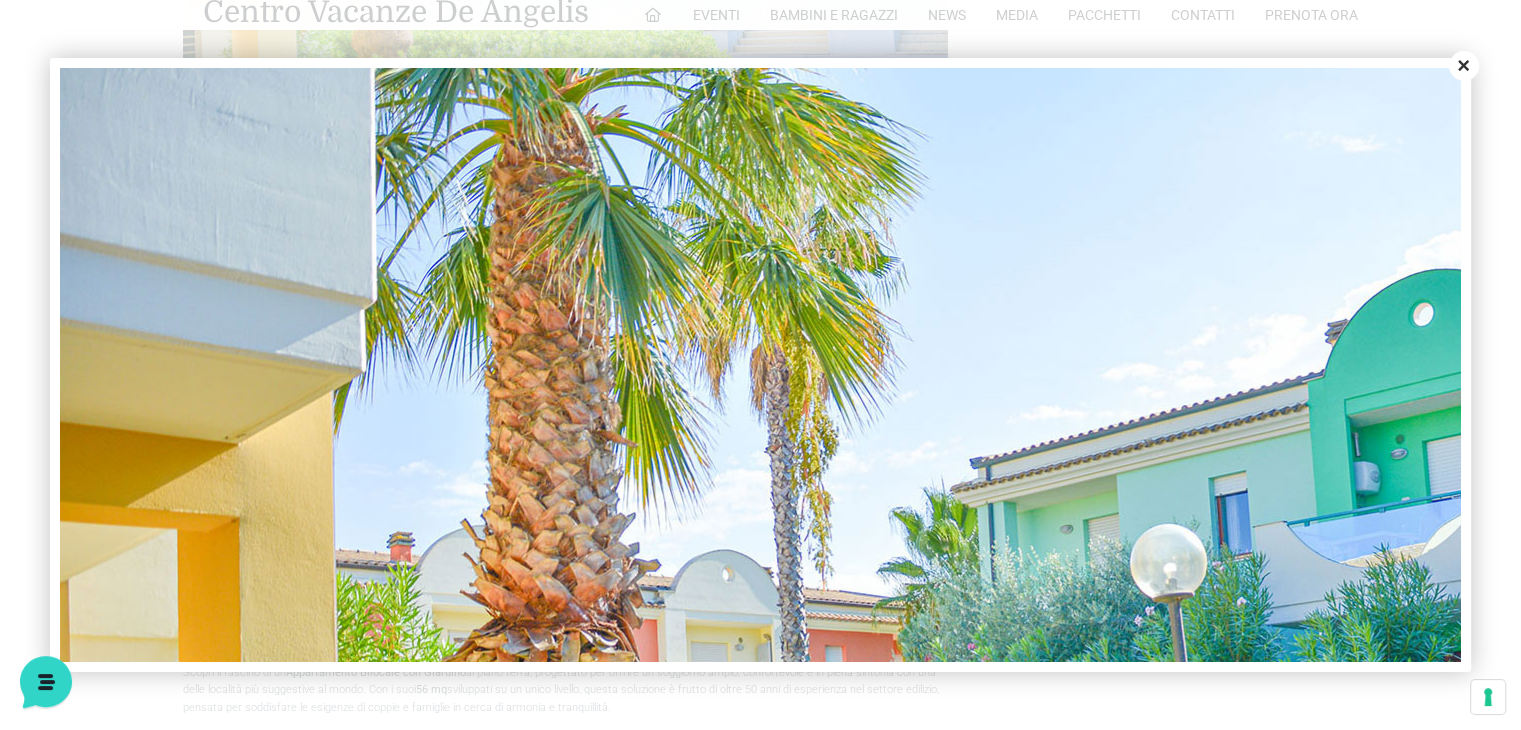 click on "Close" at bounding box center [1464, 66] 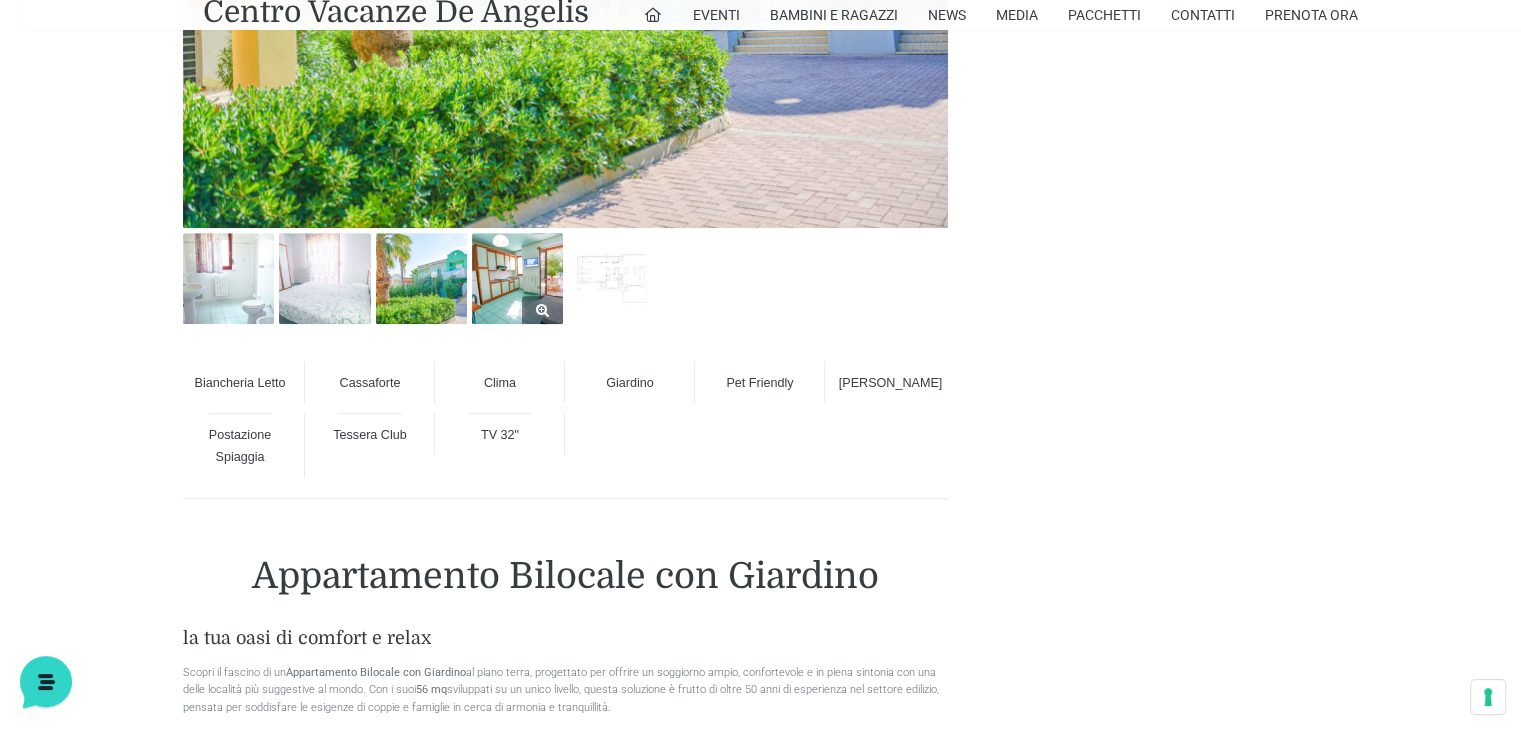 click at bounding box center [517, 278] 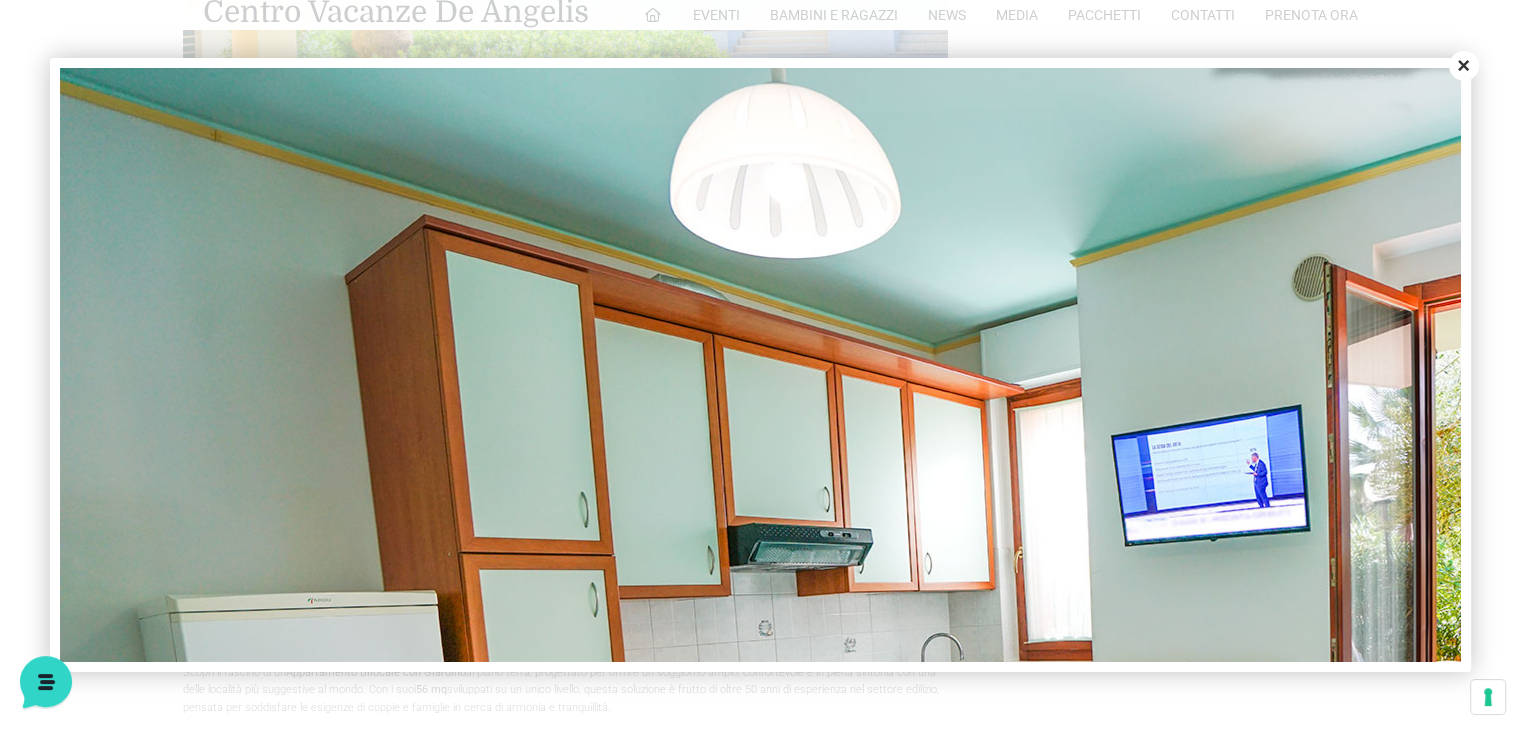 scroll, scrollTop: 0, scrollLeft: 0, axis: both 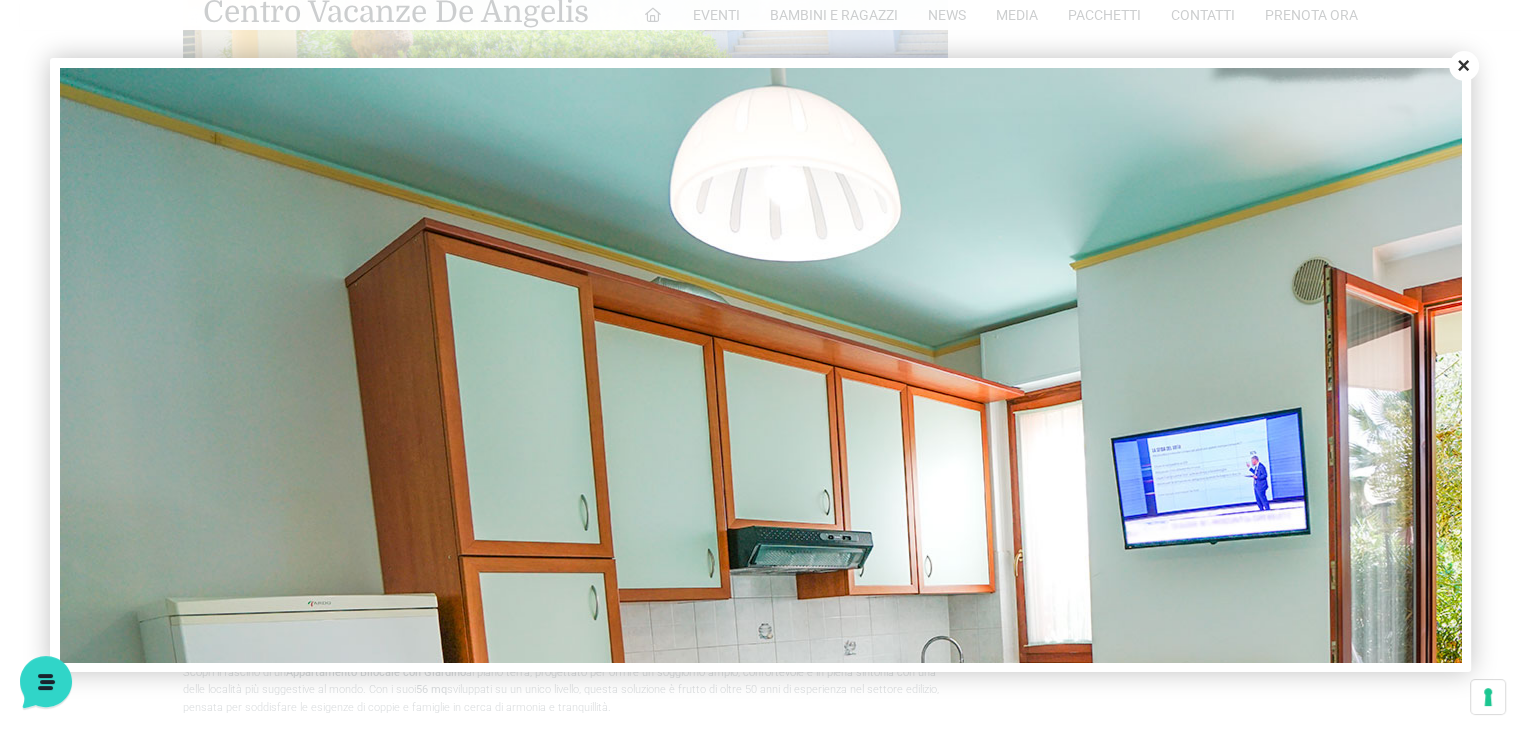 click on "Close" at bounding box center [1464, 66] 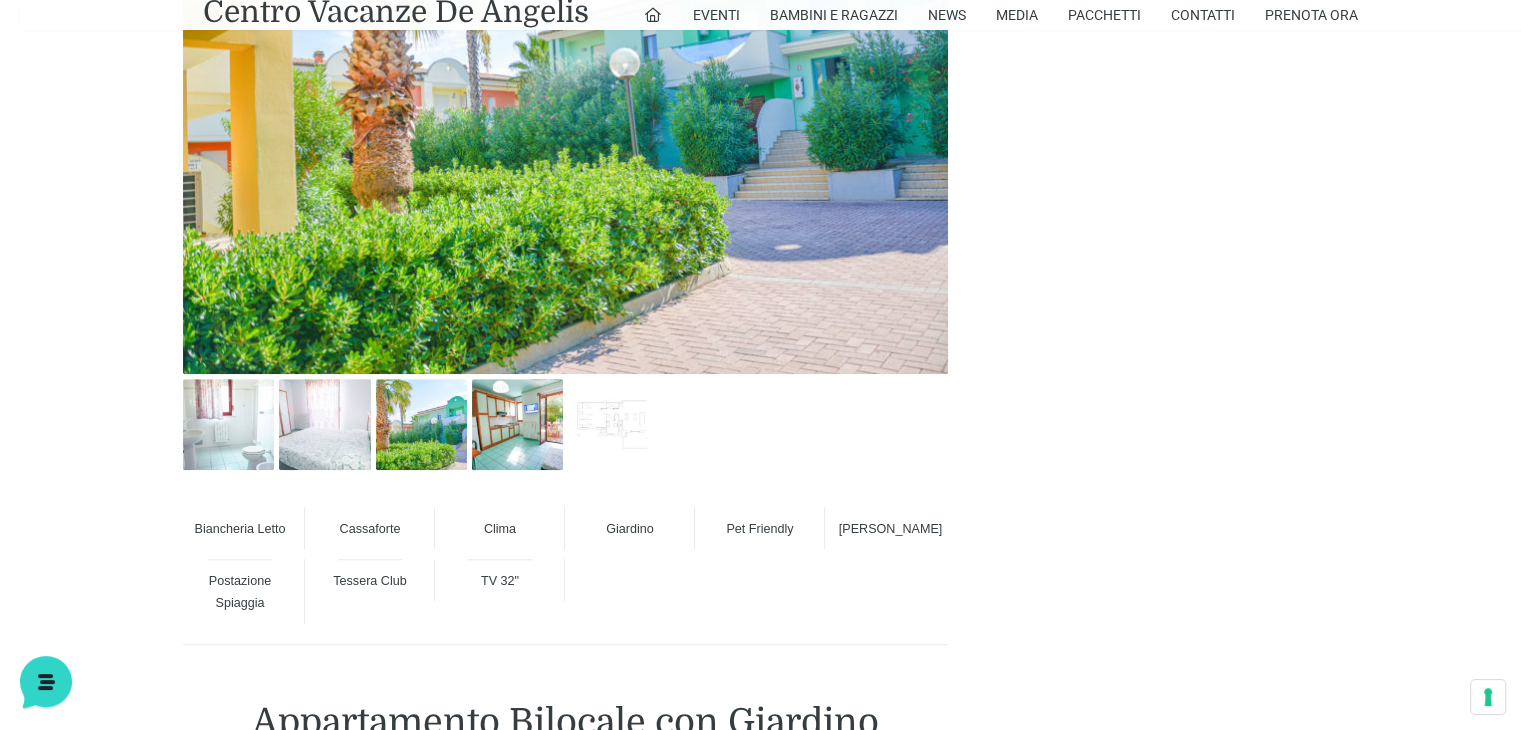 scroll, scrollTop: 1123, scrollLeft: 0, axis: vertical 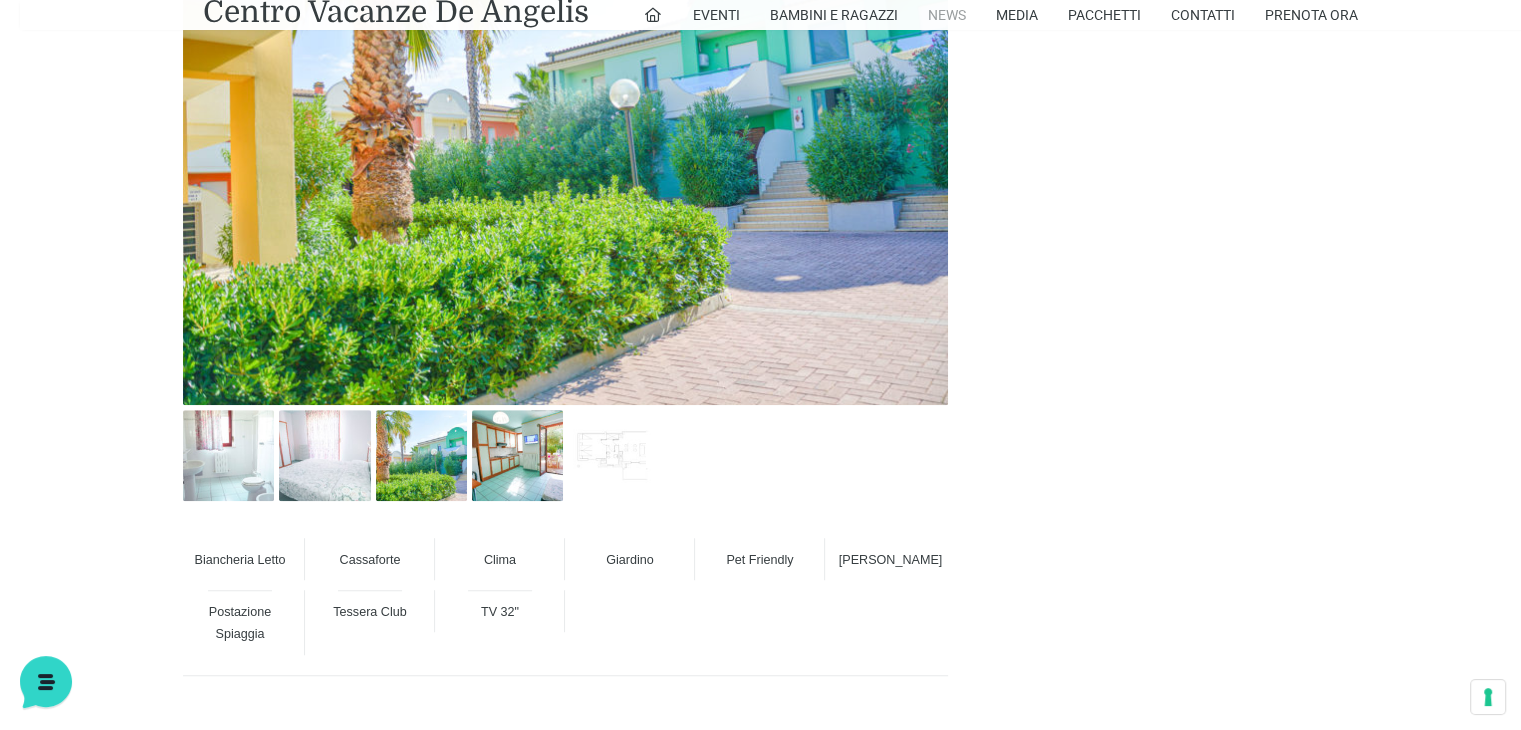 click on "News" at bounding box center (947, 15) 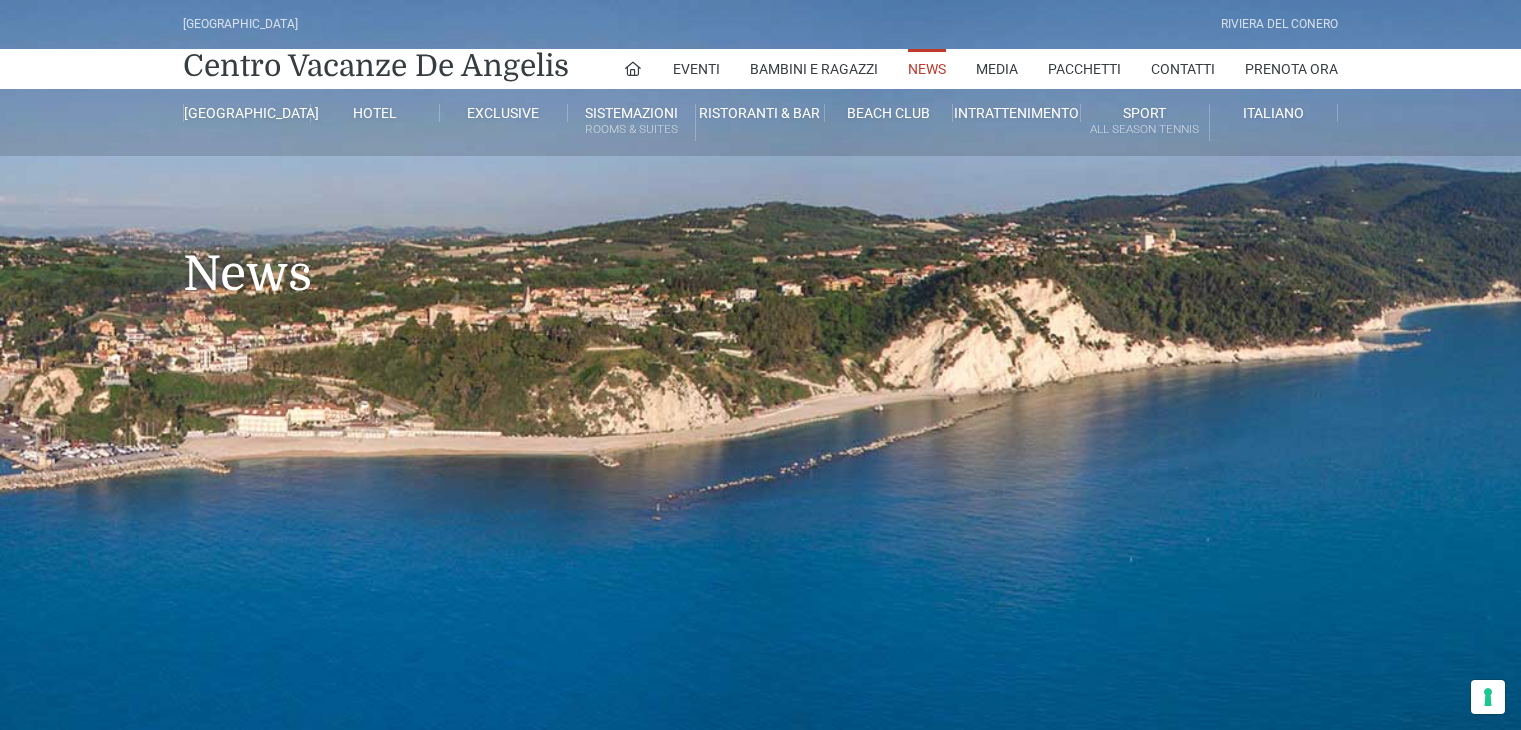scroll, scrollTop: 0, scrollLeft: 0, axis: both 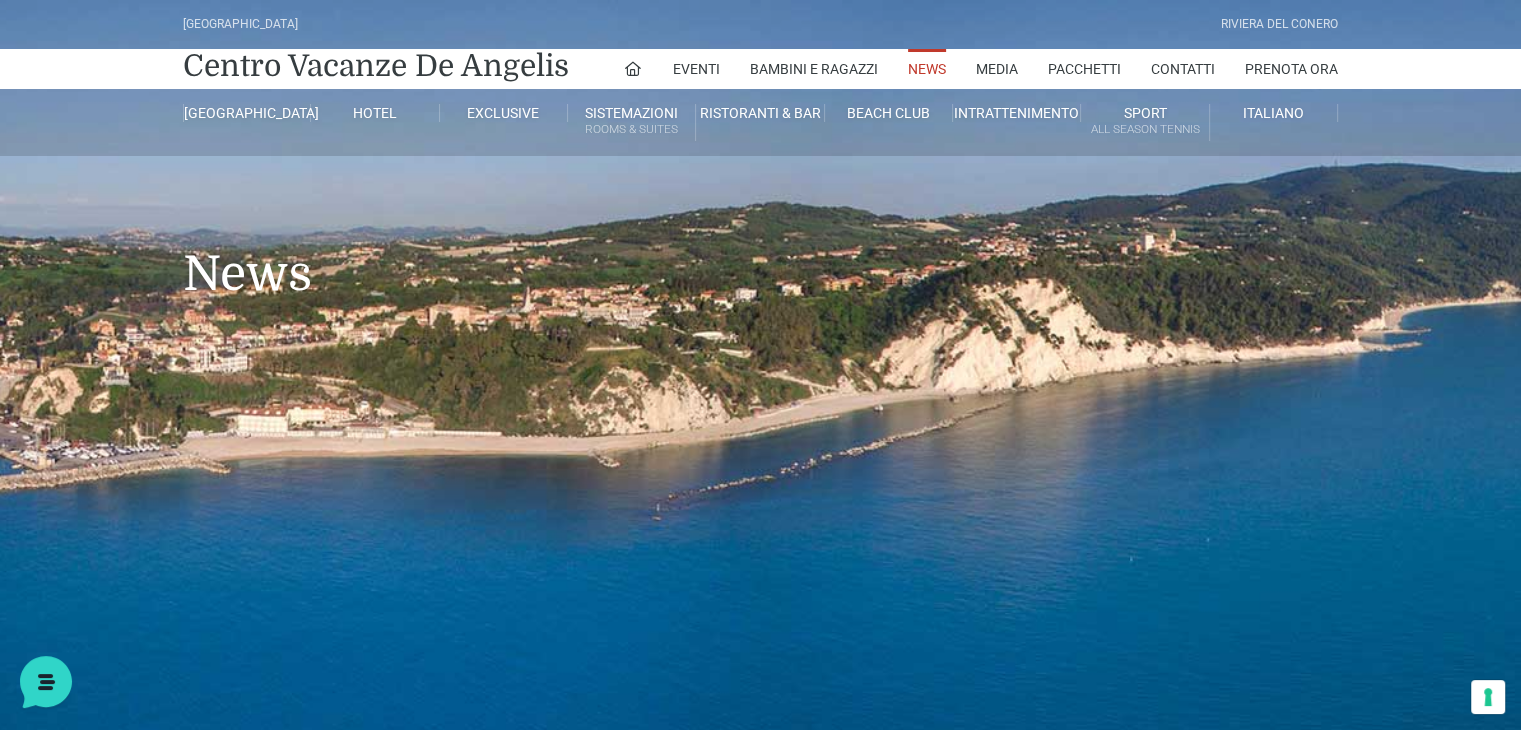 click on "News" at bounding box center (760, 244) 